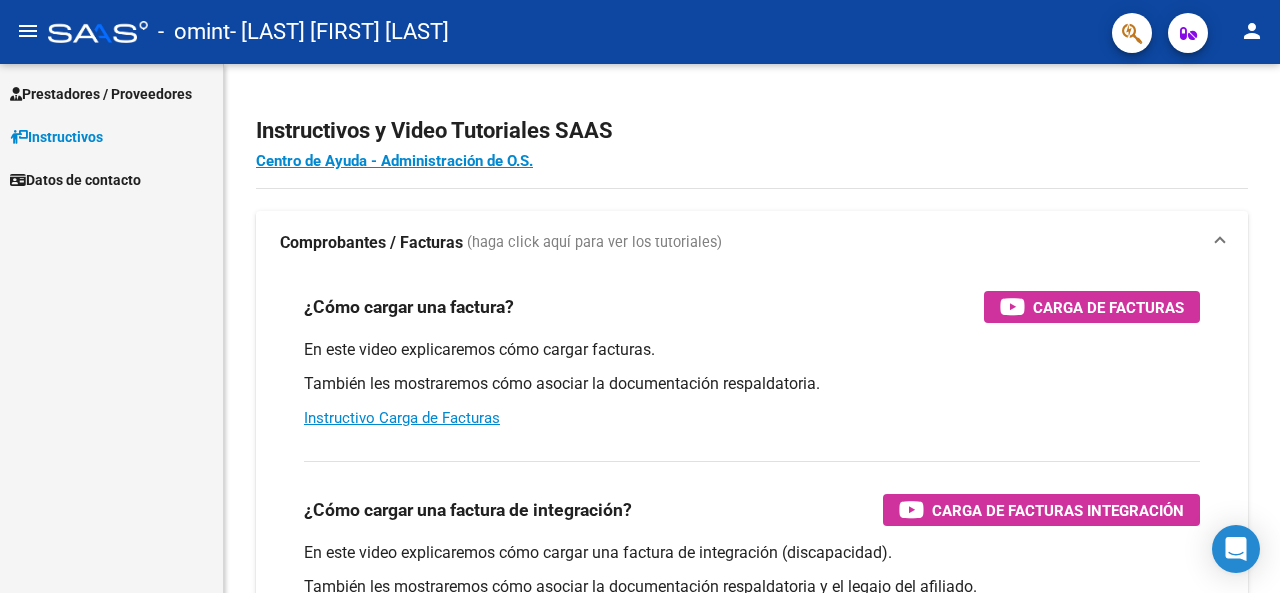 scroll, scrollTop: 0, scrollLeft: 0, axis: both 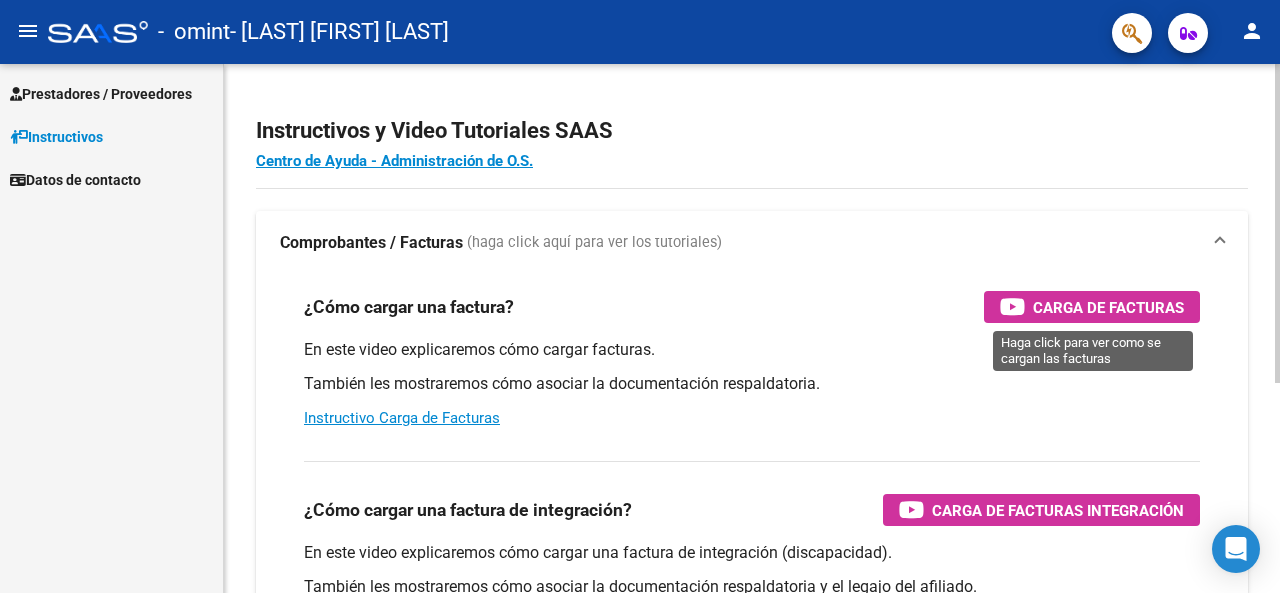 click on "Carga de Facturas" at bounding box center [1108, 307] 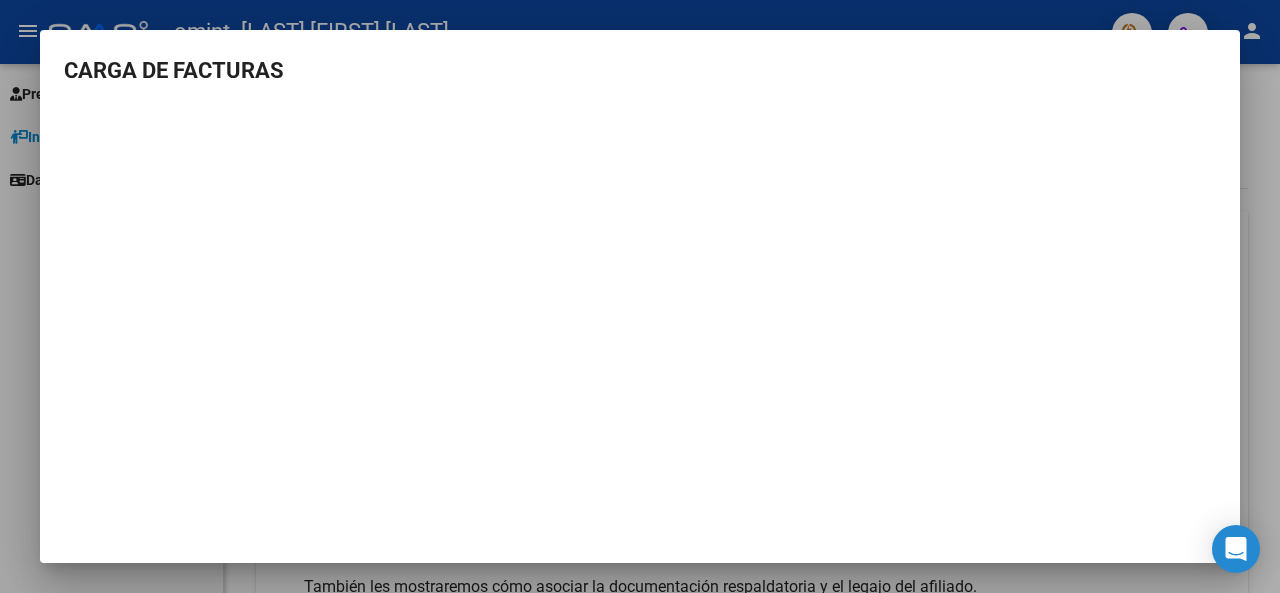 click at bounding box center [640, 296] 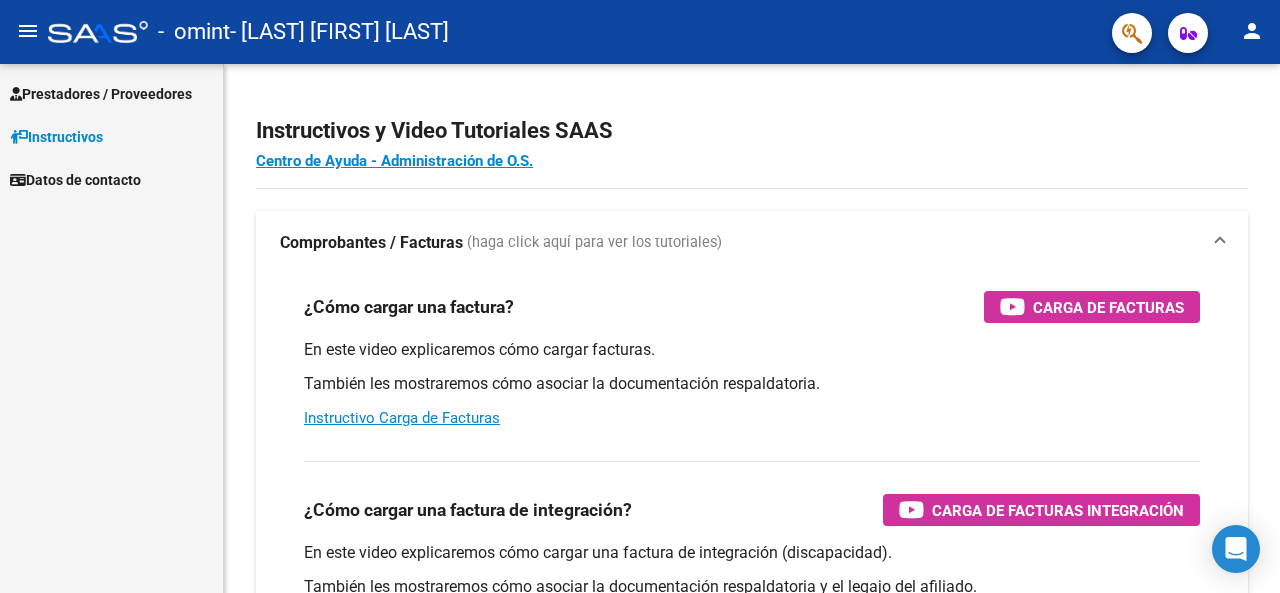 click on "Prestadores / Proveedores" at bounding box center (111, 93) 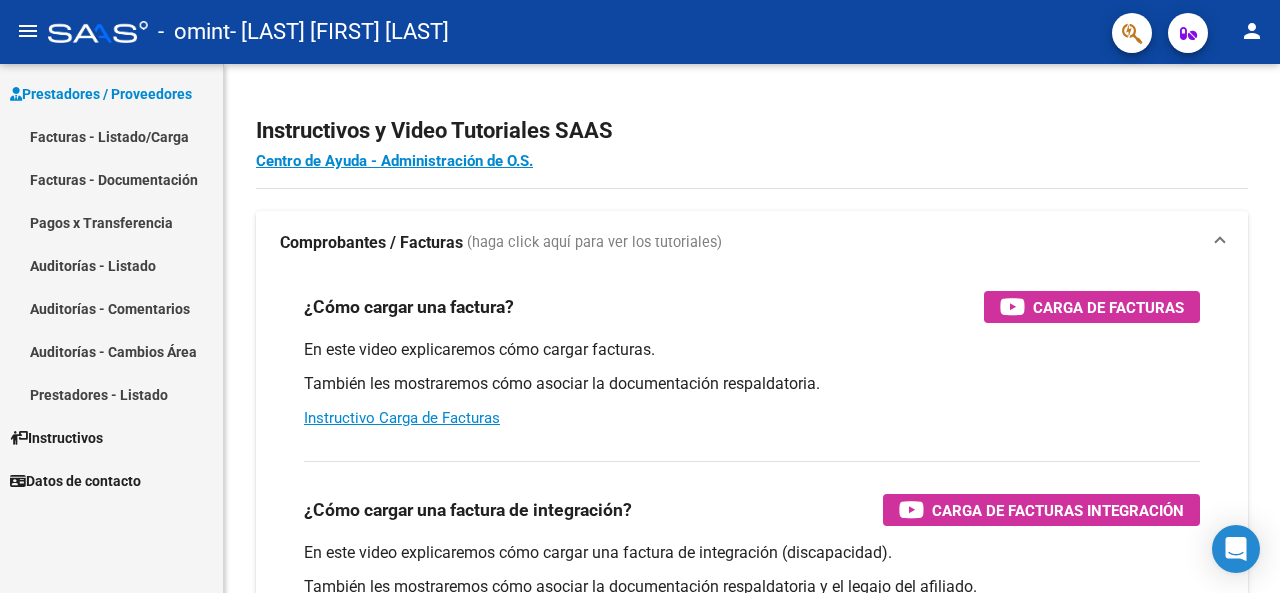 click on "Facturas - Listado/Carga" at bounding box center [111, 136] 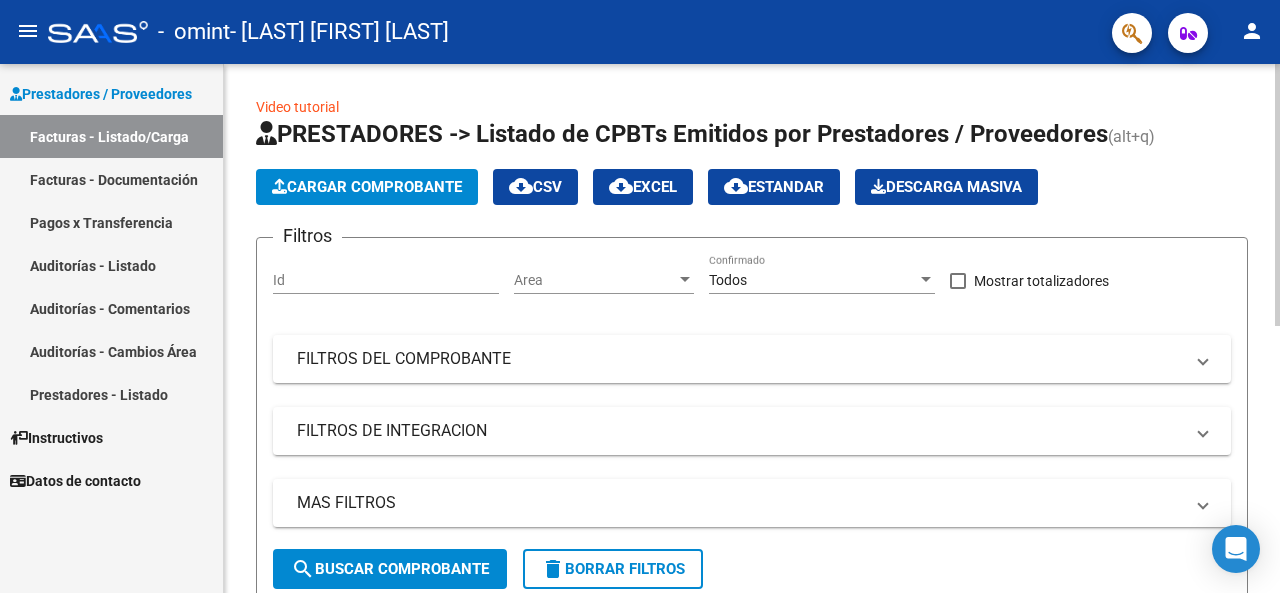 click on "Cargar Comprobante" 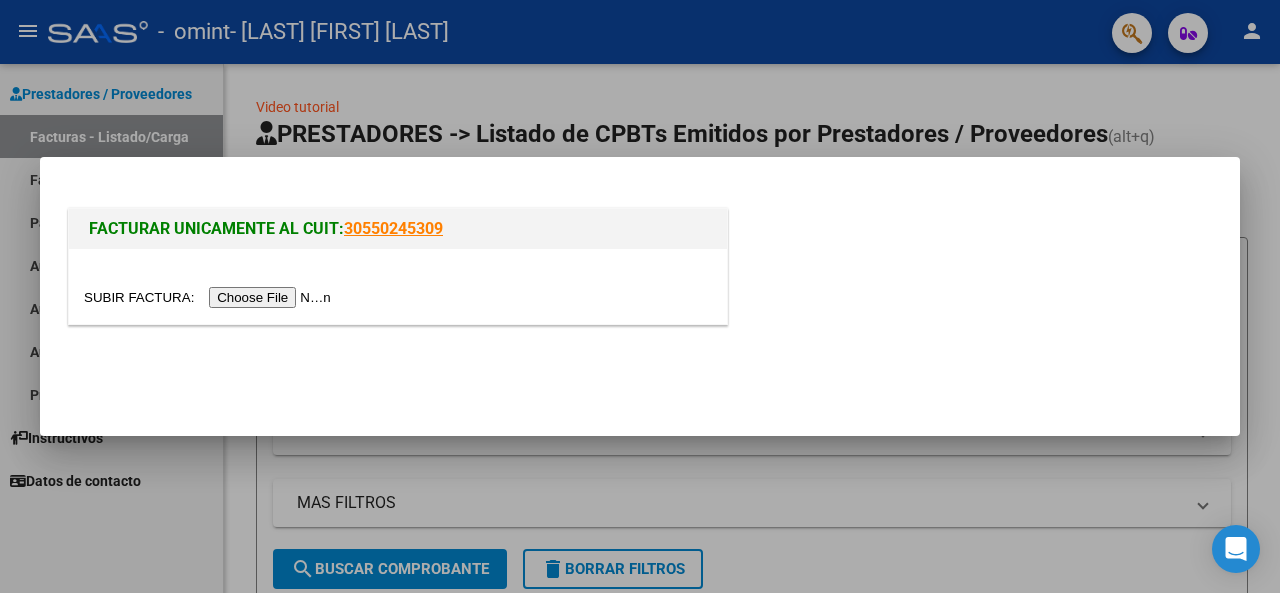 click at bounding box center (210, 297) 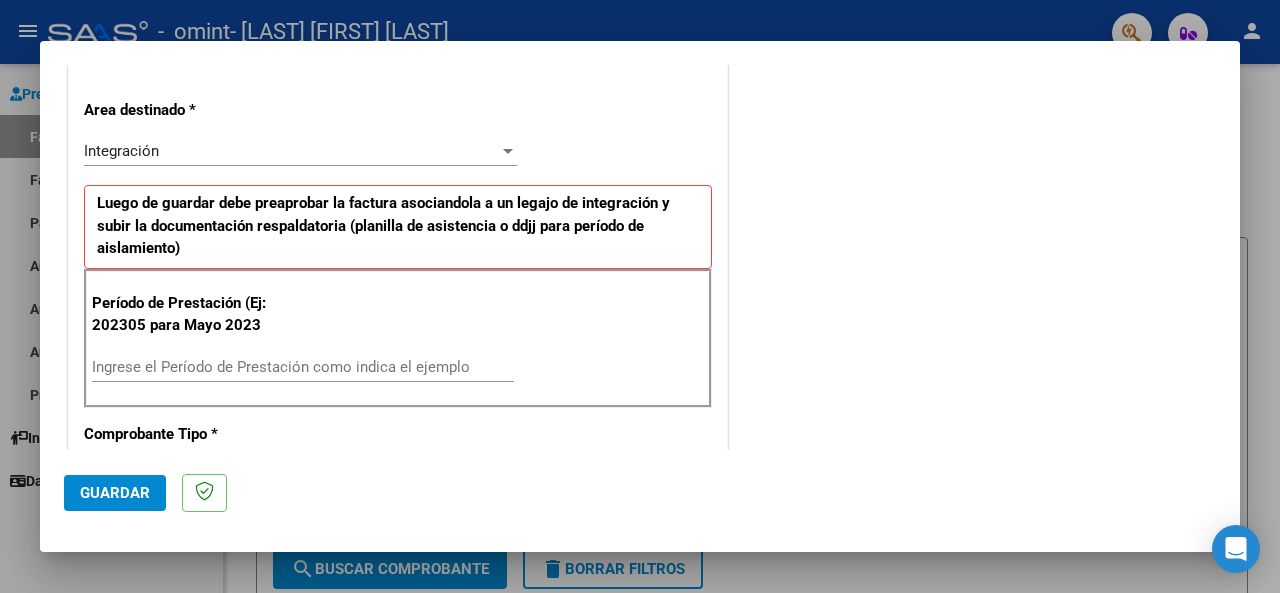 scroll, scrollTop: 500, scrollLeft: 0, axis: vertical 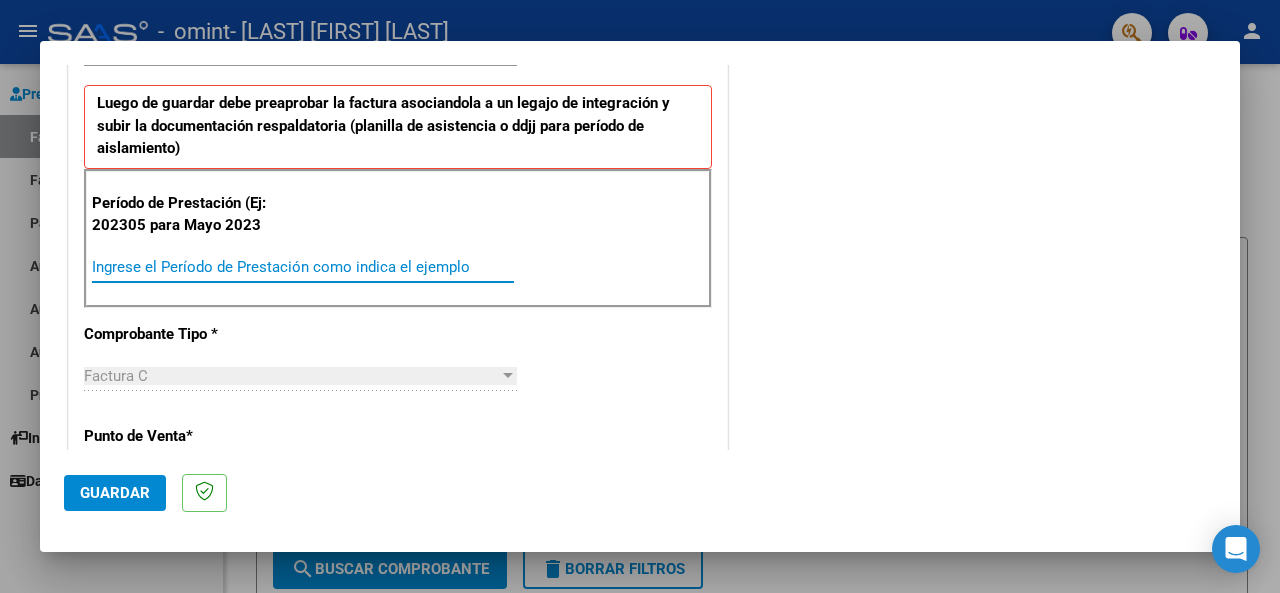 click on "Ingrese el Período de Prestación como indica el ejemplo" at bounding box center [303, 267] 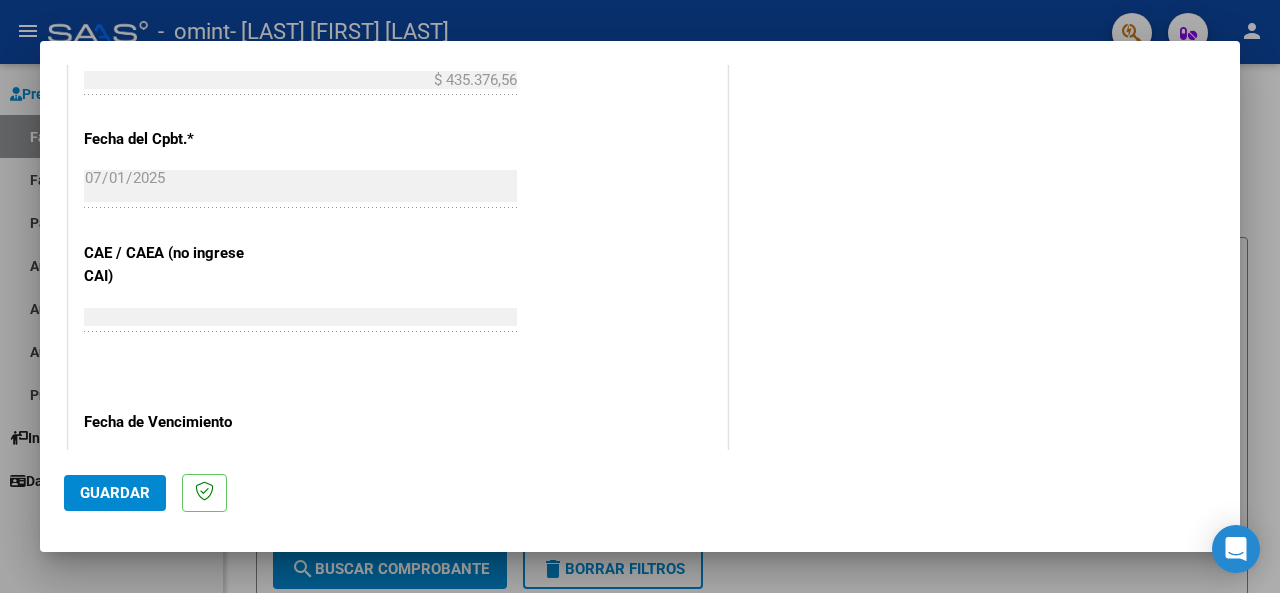 scroll, scrollTop: 1200, scrollLeft: 0, axis: vertical 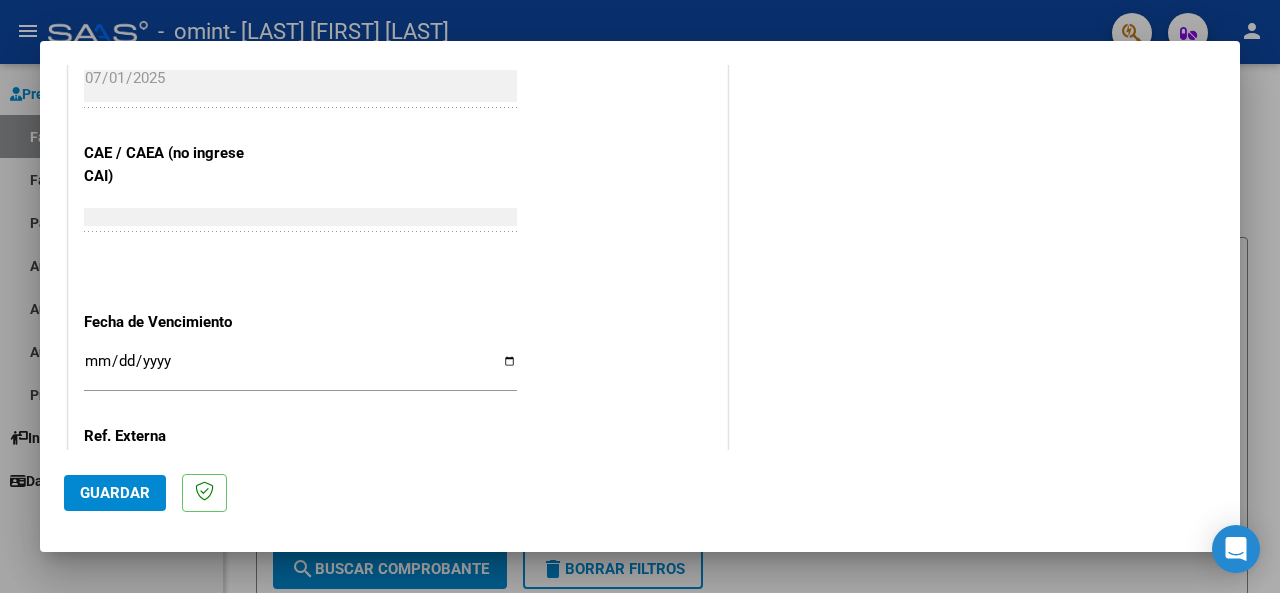 type on "202506" 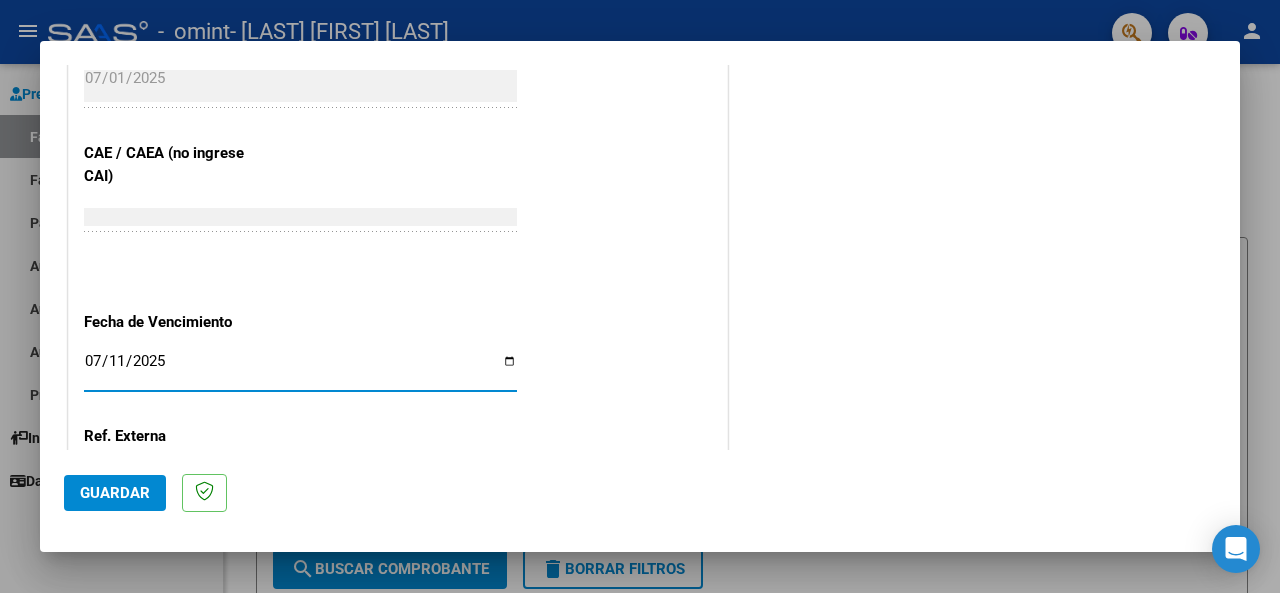 type on "2025-07-11" 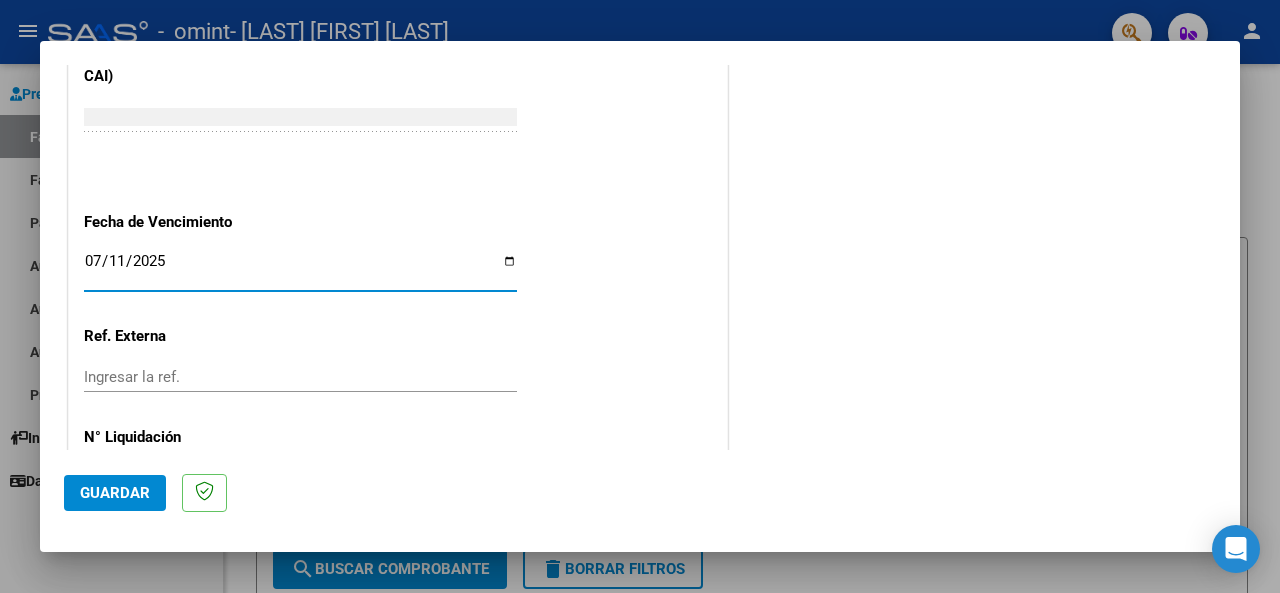 scroll, scrollTop: 1382, scrollLeft: 0, axis: vertical 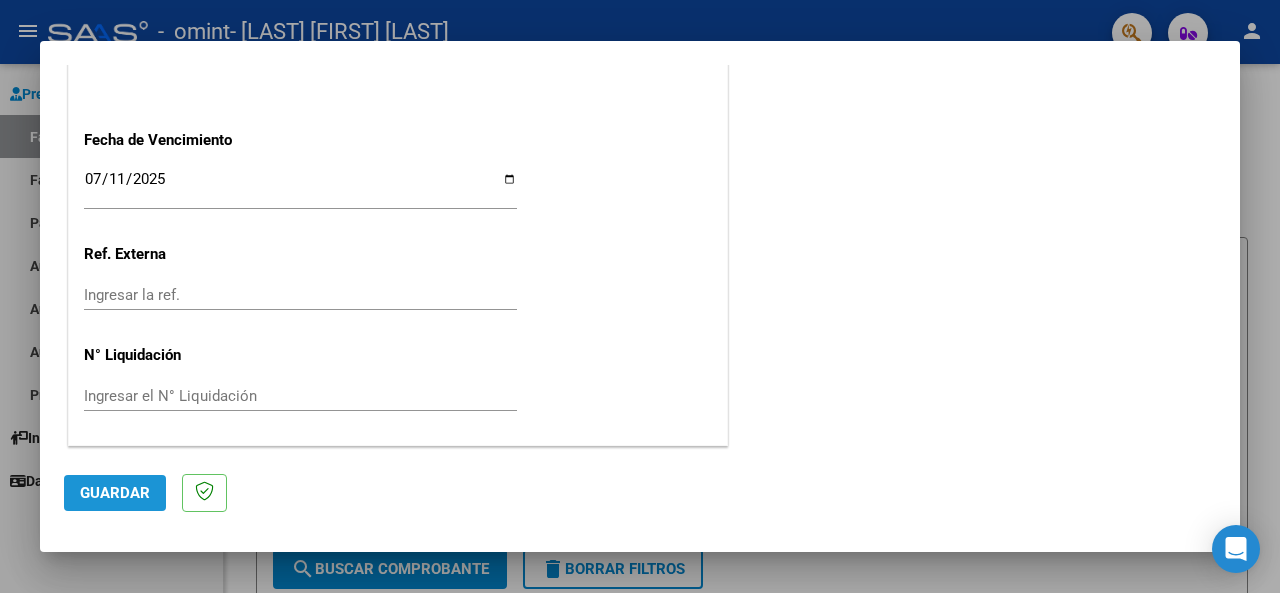 click on "Guardar" 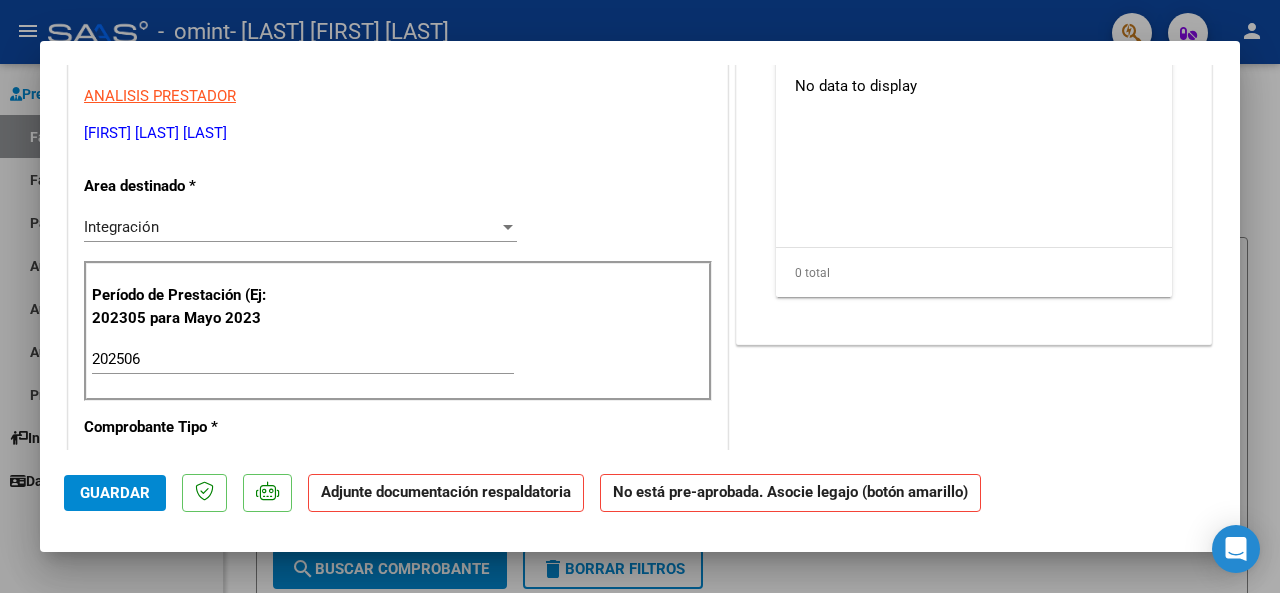 scroll, scrollTop: 0, scrollLeft: 0, axis: both 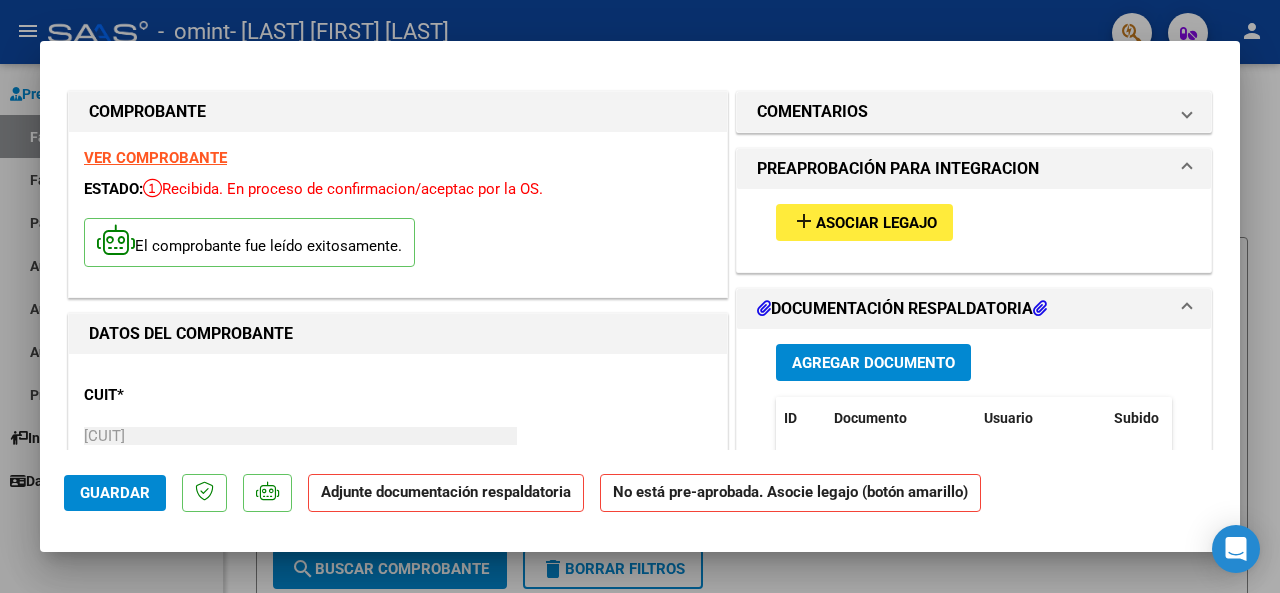 click on "Asociar Legajo" at bounding box center (876, 223) 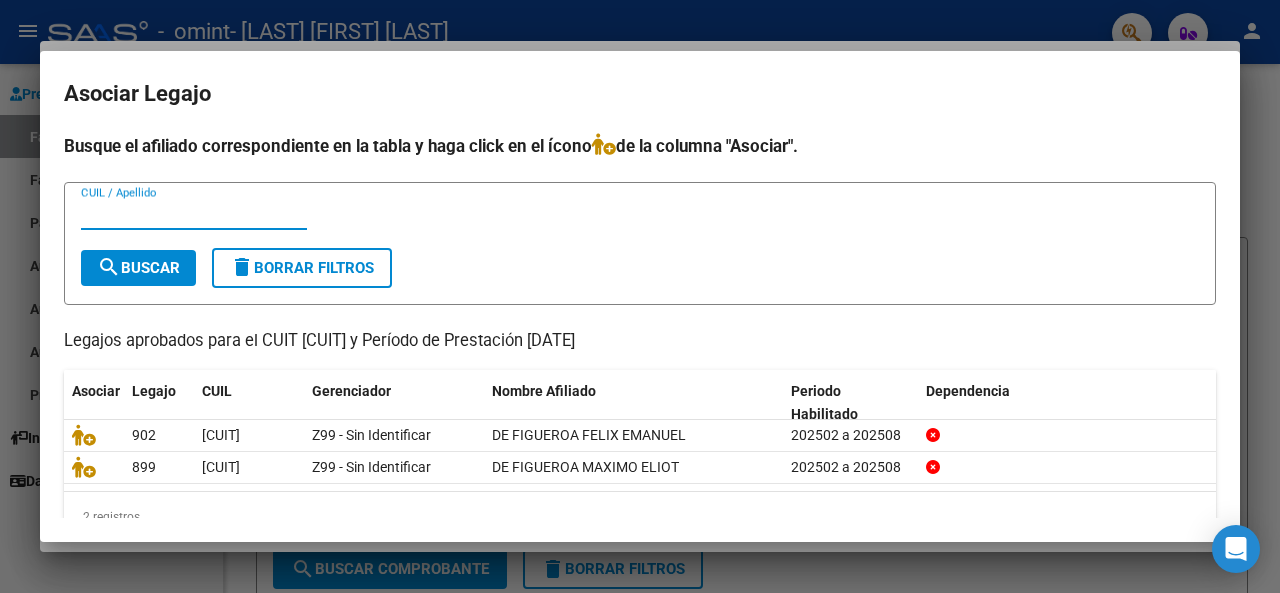 scroll, scrollTop: 42, scrollLeft: 0, axis: vertical 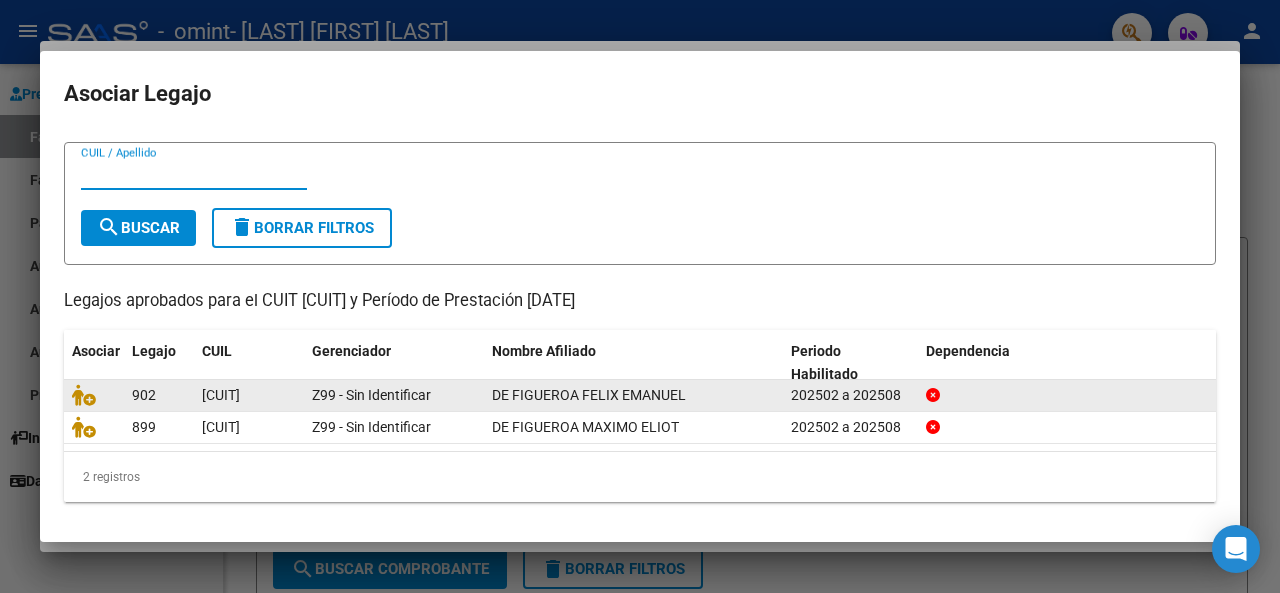 click on "DE FIGUEROA FELIX EMANUEL" 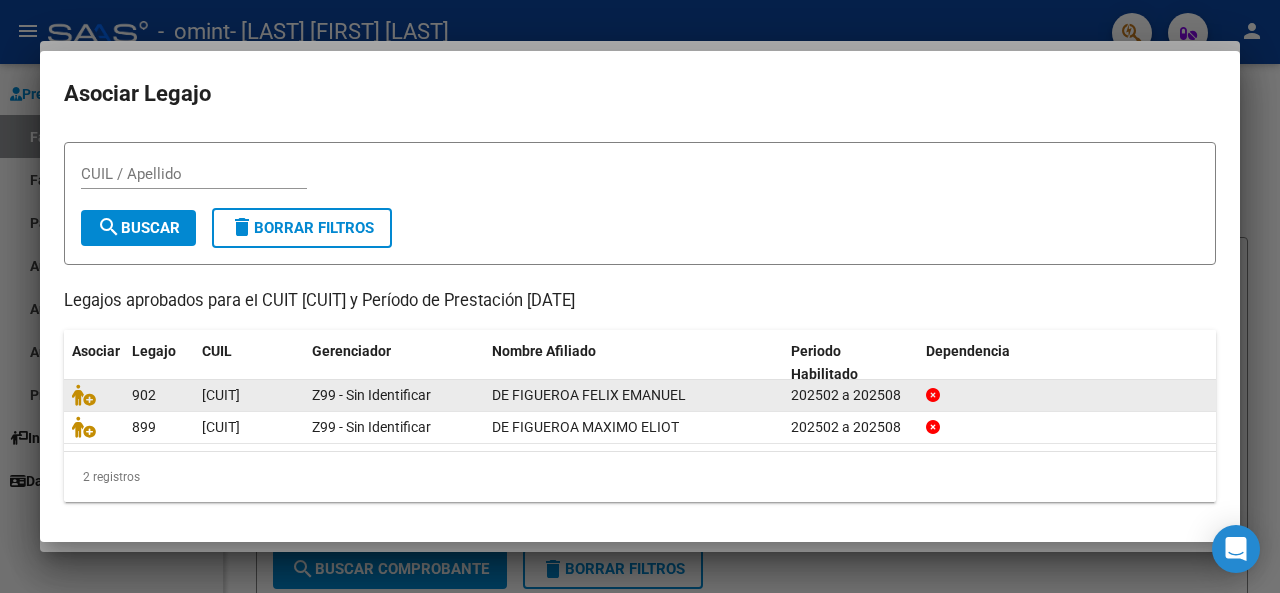 click on "202502 a 202508" 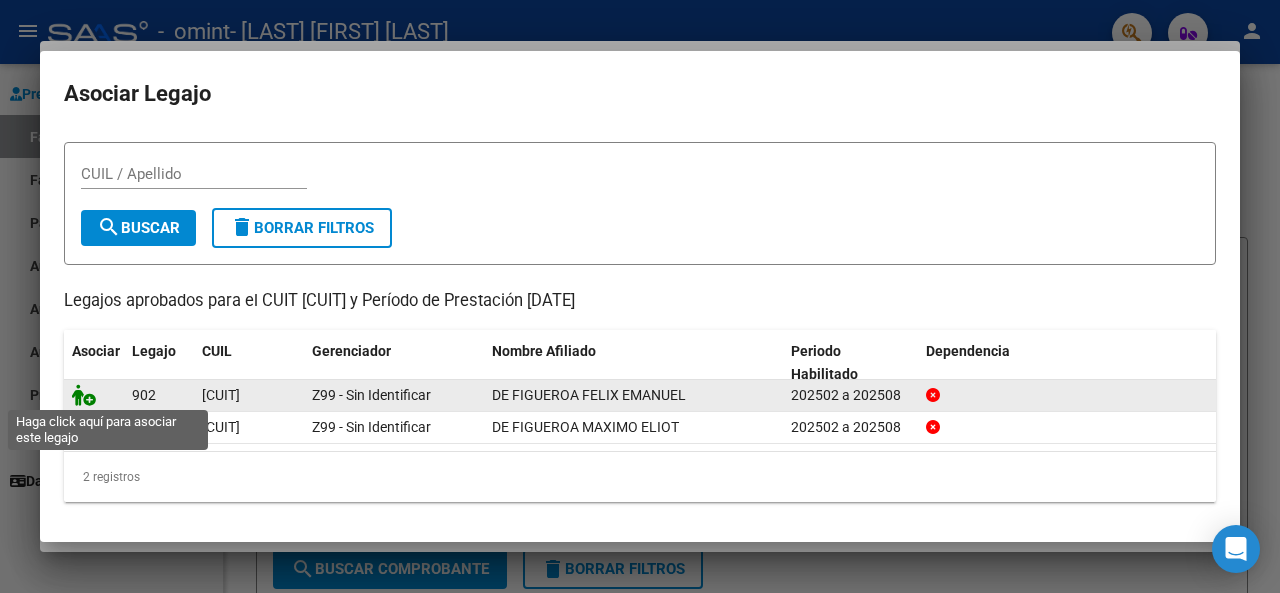 click 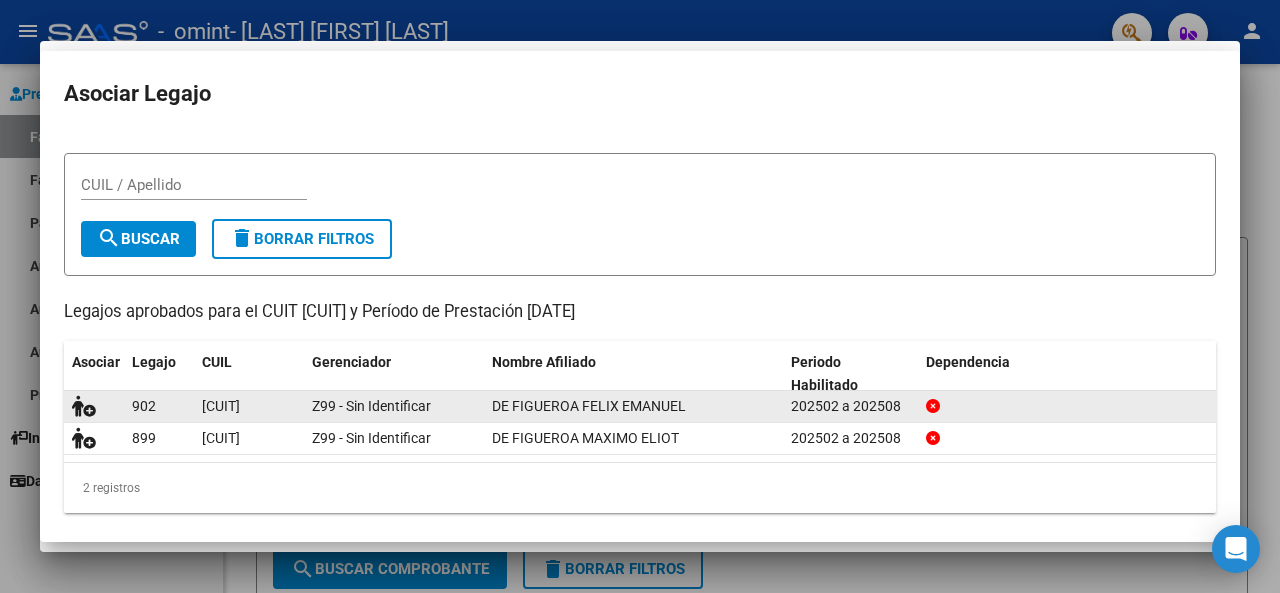 scroll, scrollTop: 0, scrollLeft: 0, axis: both 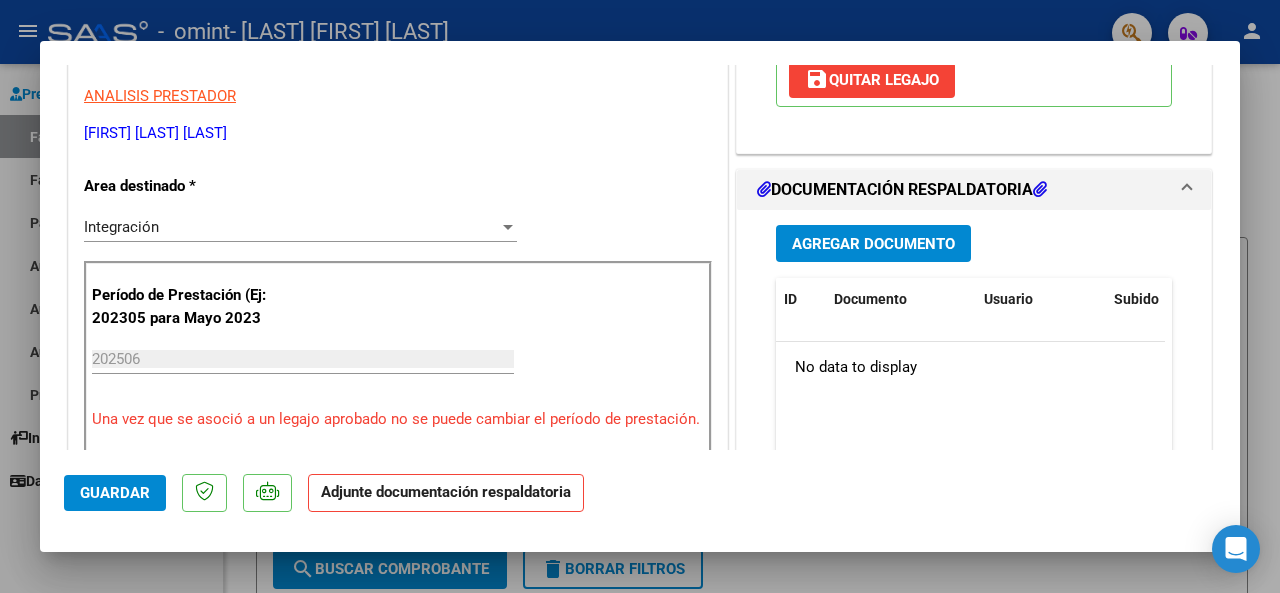 click on "Agregar Documento" at bounding box center (873, 244) 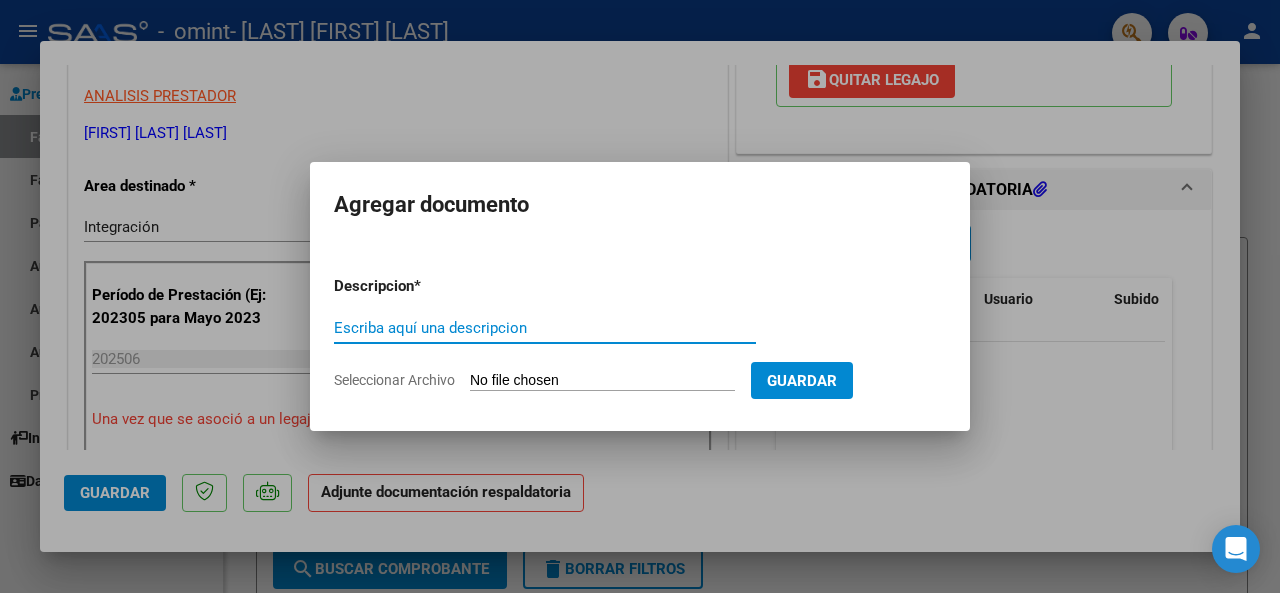 click on "Escriba aquí una descripcion" at bounding box center [545, 328] 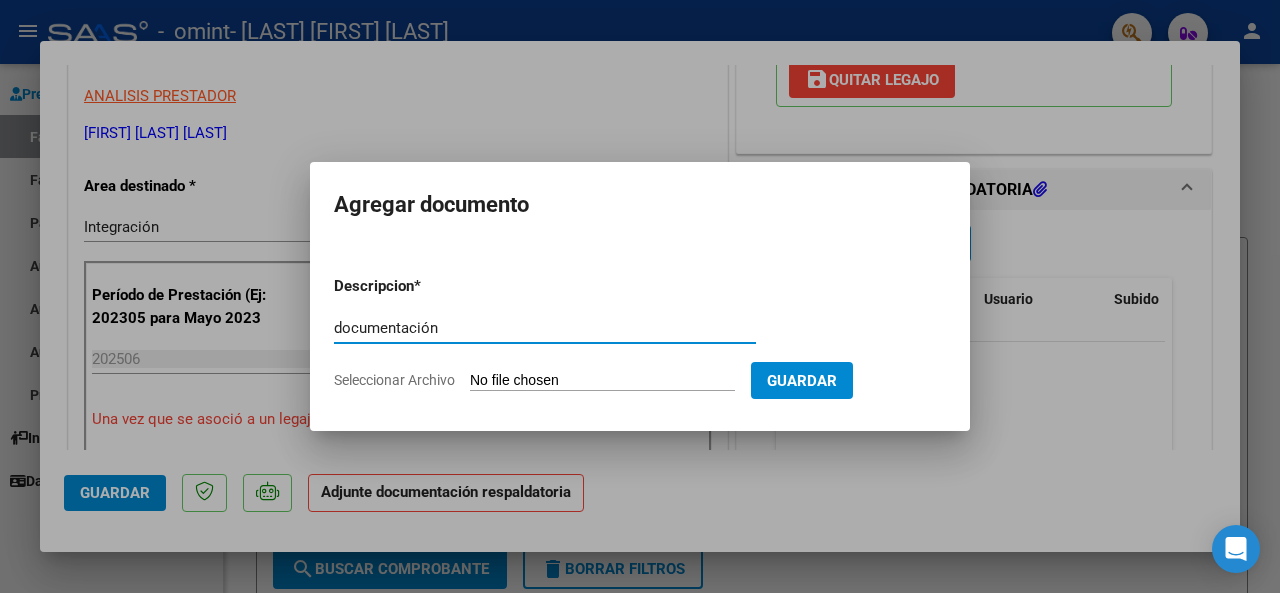 type on "documentación" 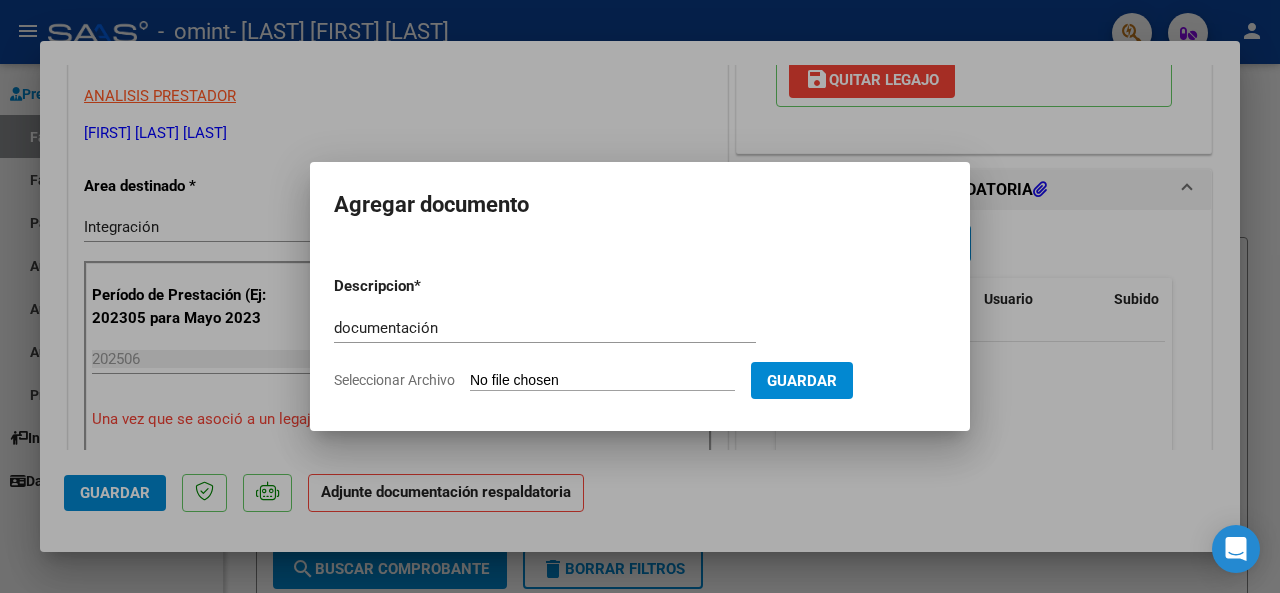 click on "Seleccionar Archivo" at bounding box center (602, 381) 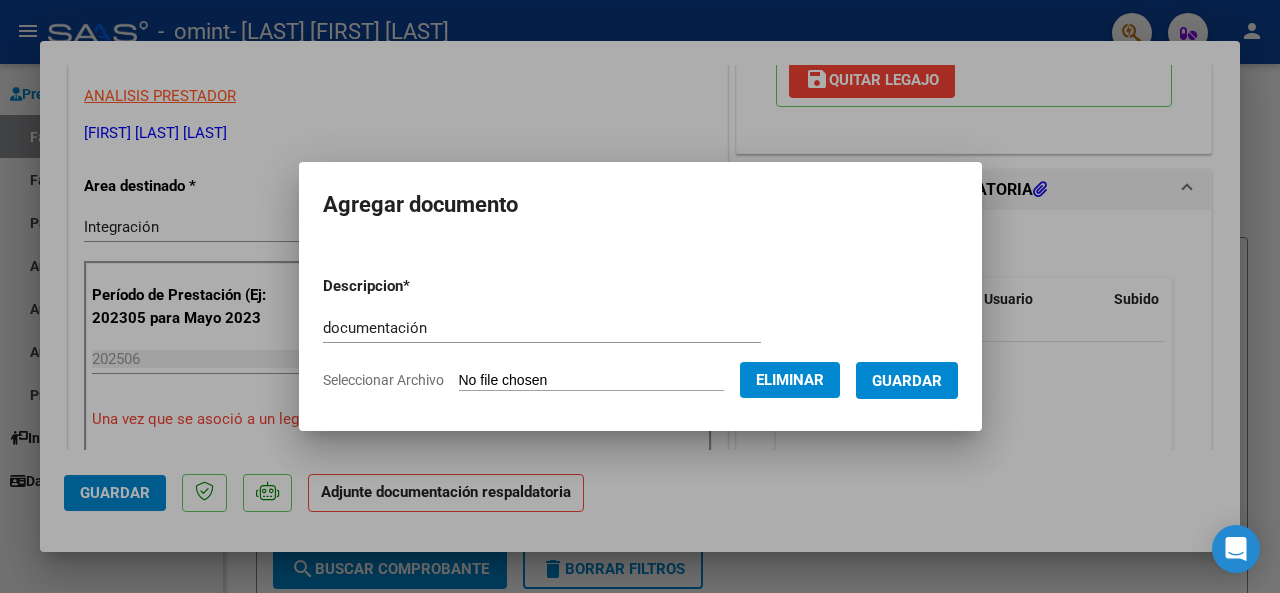 click on "Guardar" at bounding box center (907, 381) 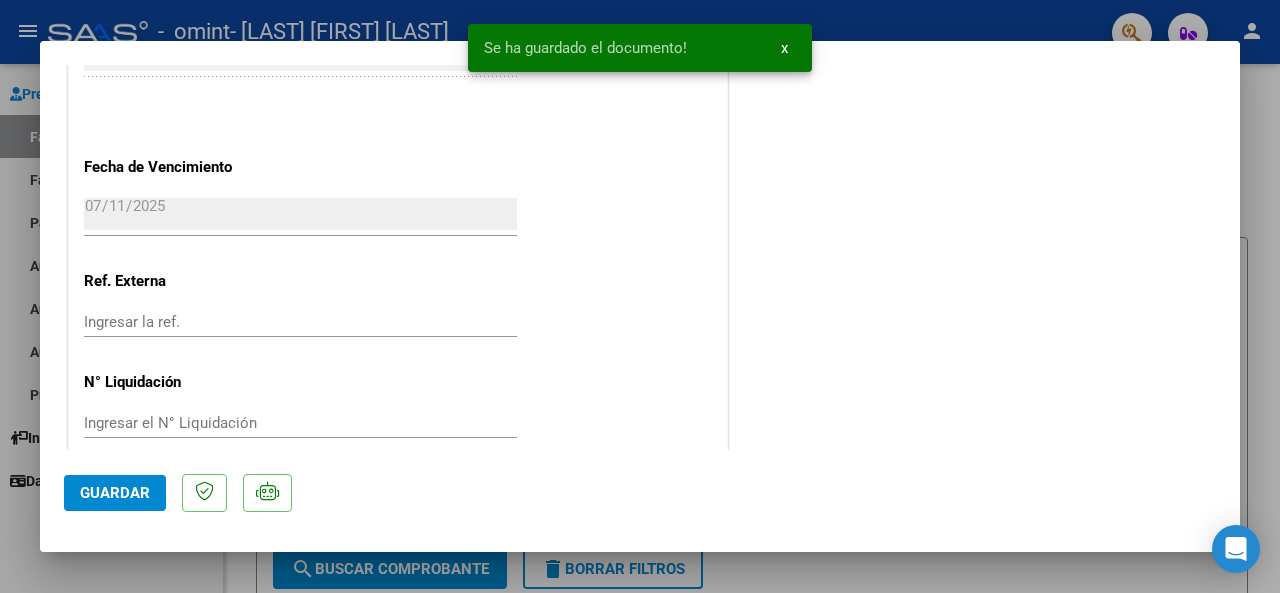 scroll, scrollTop: 1427, scrollLeft: 0, axis: vertical 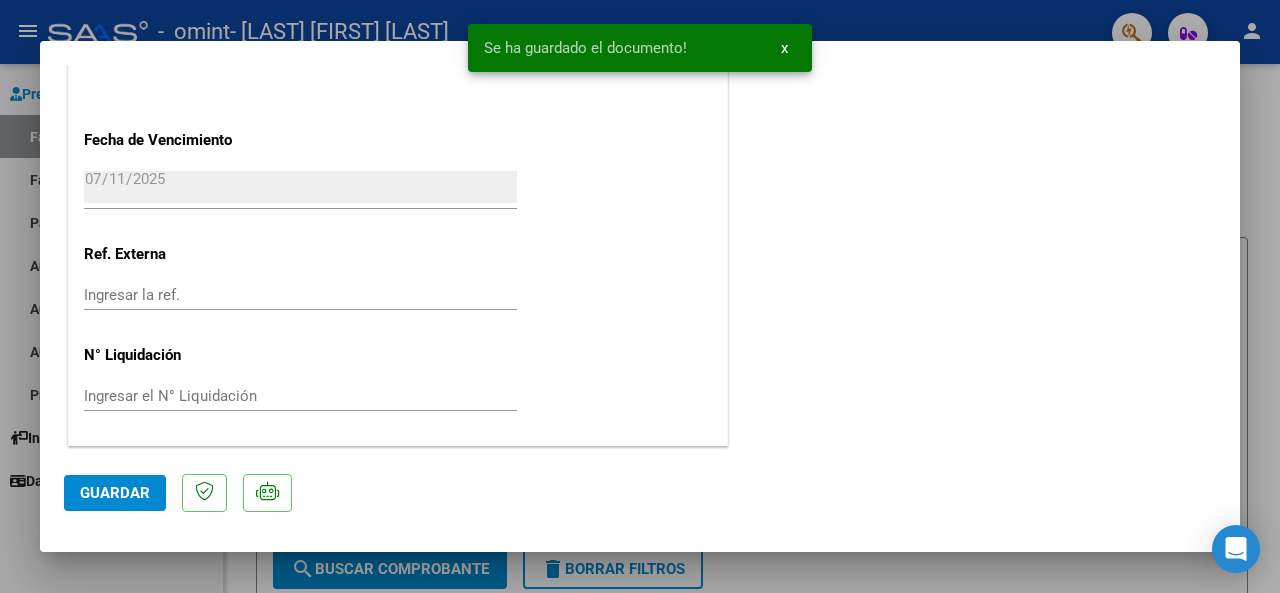 drag, startPoint x: 141, startPoint y: 489, endPoint x: 165, endPoint y: 490, distance: 24.020824 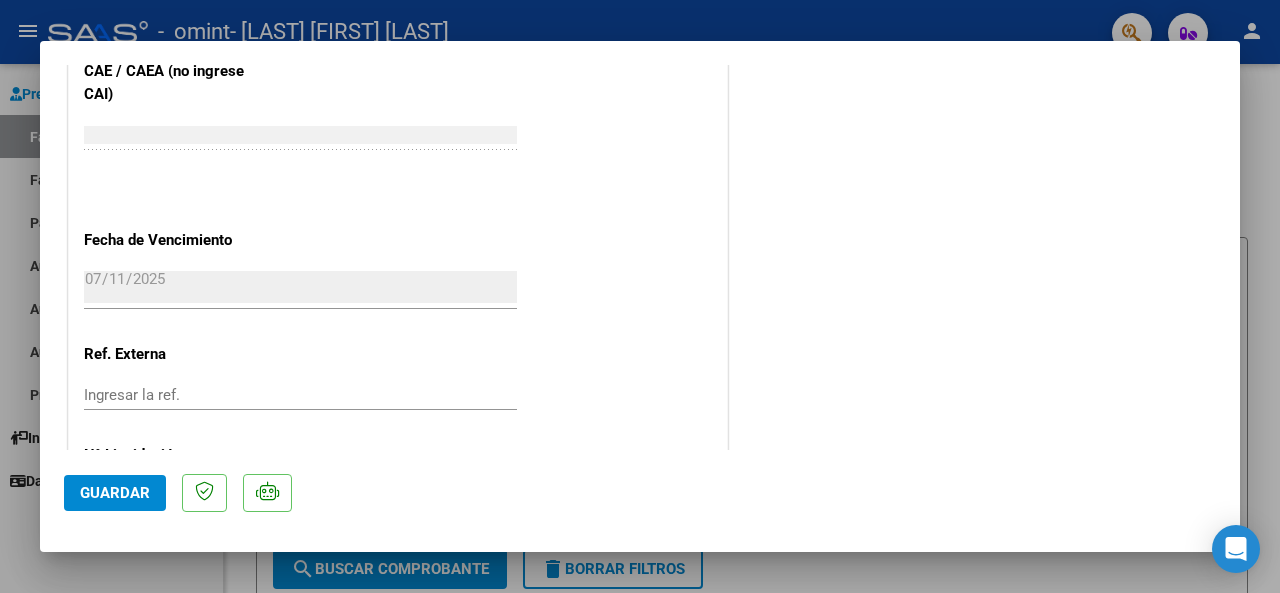 scroll, scrollTop: 1427, scrollLeft: 0, axis: vertical 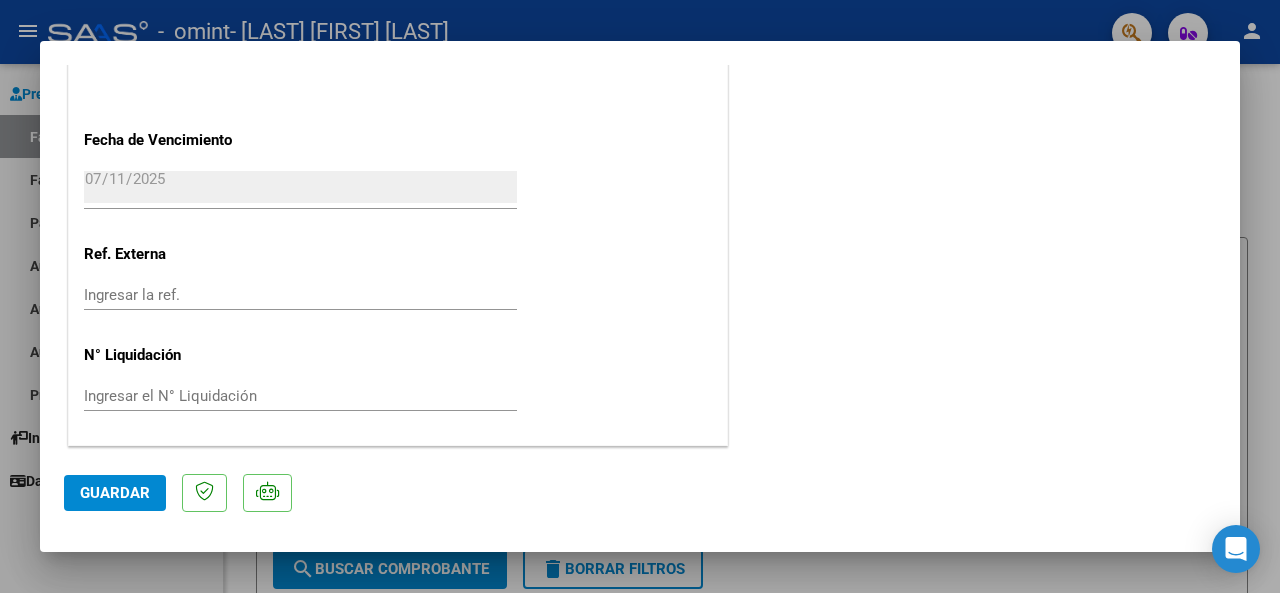 click on "Guardar" 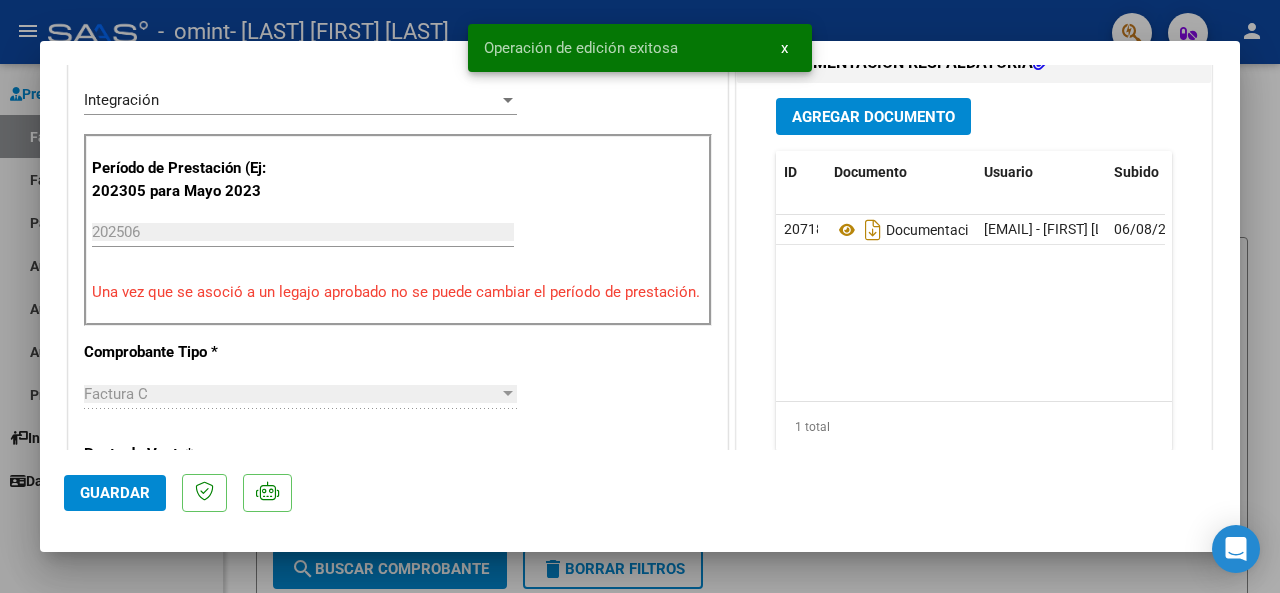 scroll, scrollTop: 0, scrollLeft: 0, axis: both 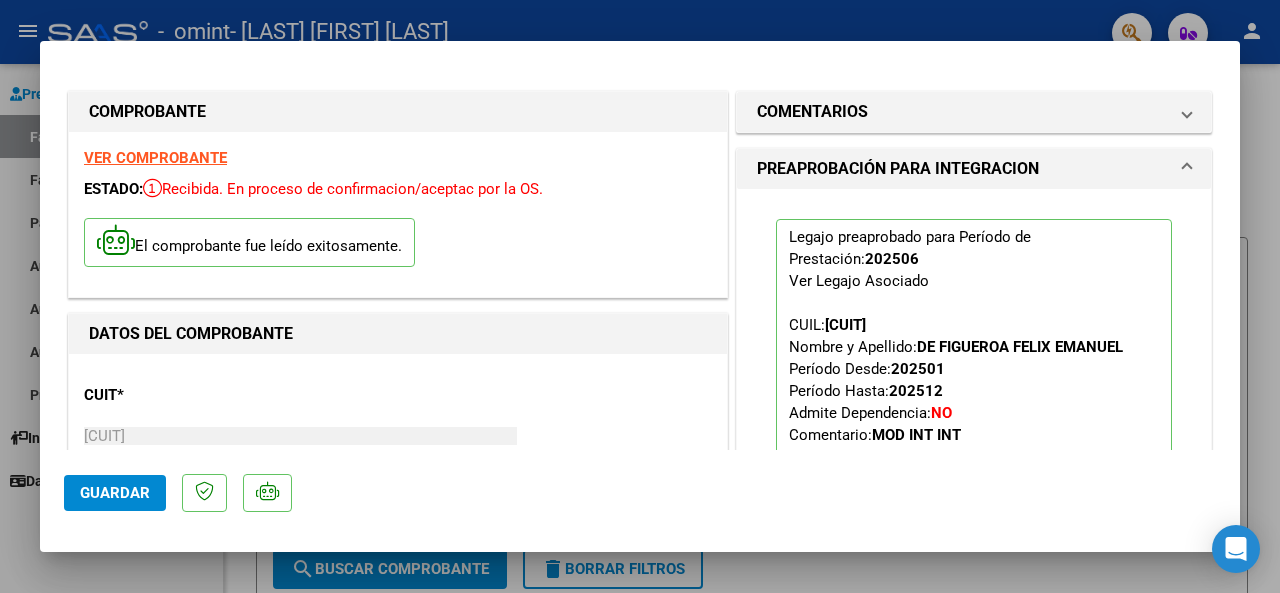 click at bounding box center (640, 296) 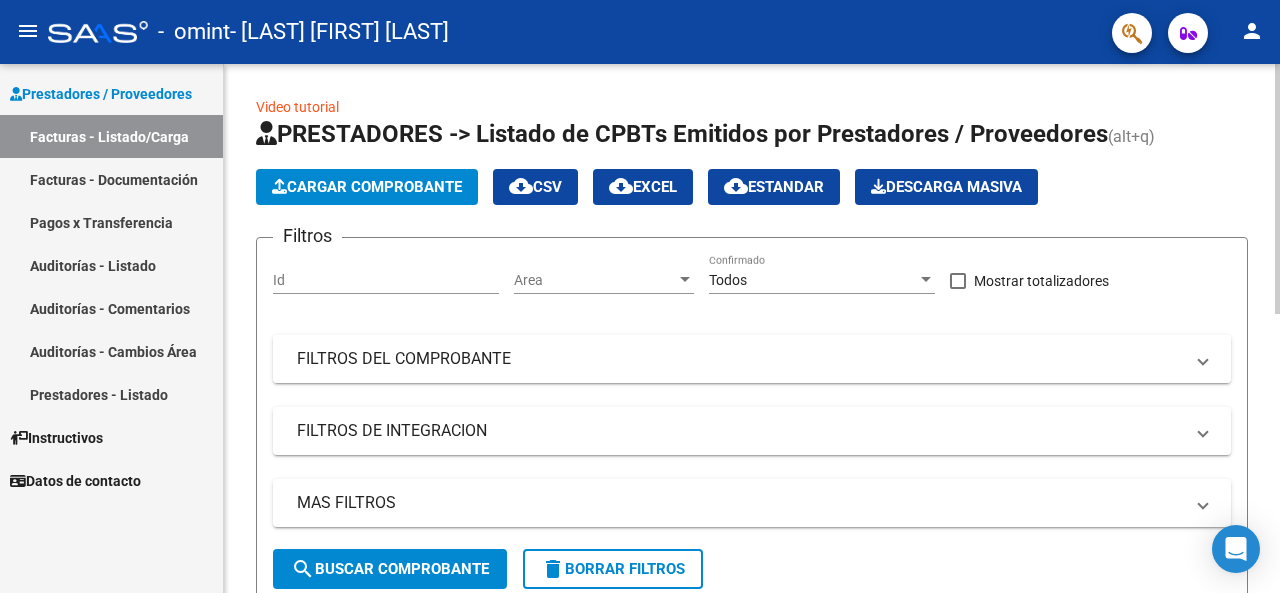 click on "FILTROS DEL COMPROBANTE" at bounding box center [740, 359] 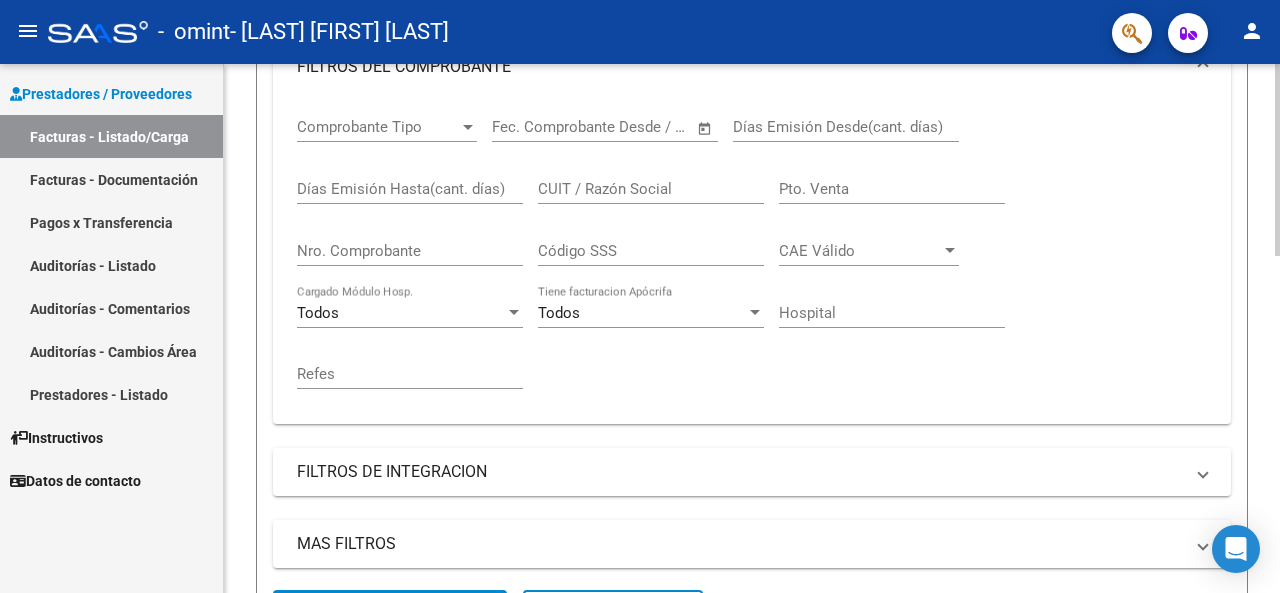 scroll, scrollTop: 0, scrollLeft: 0, axis: both 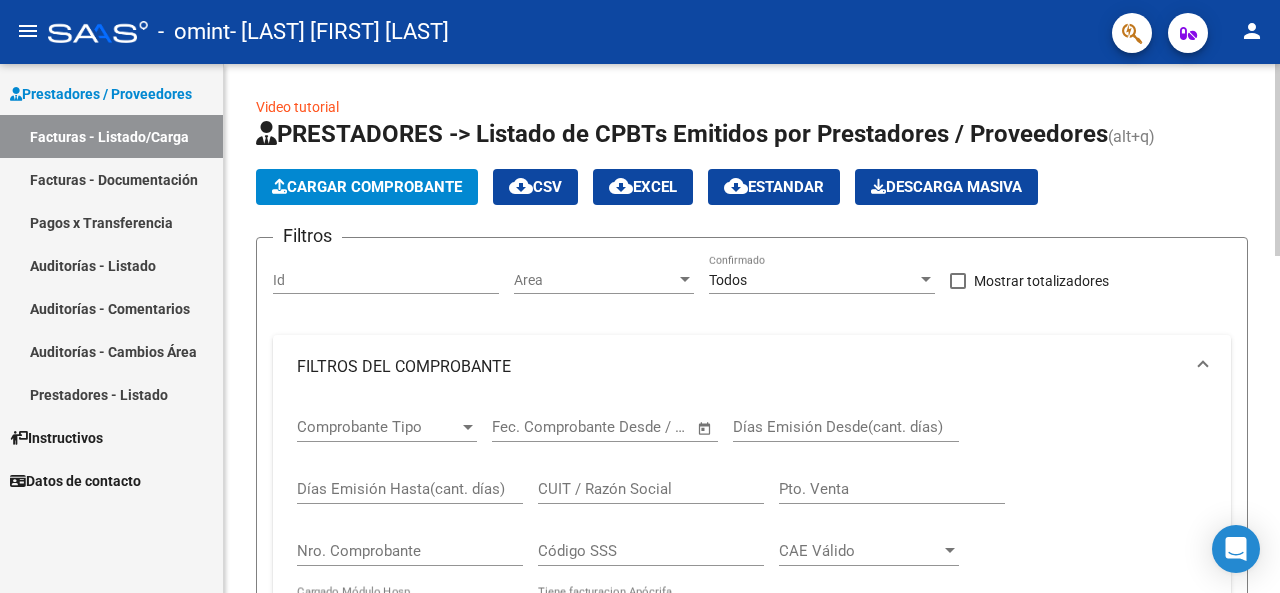 click on "Cargar Comprobante" 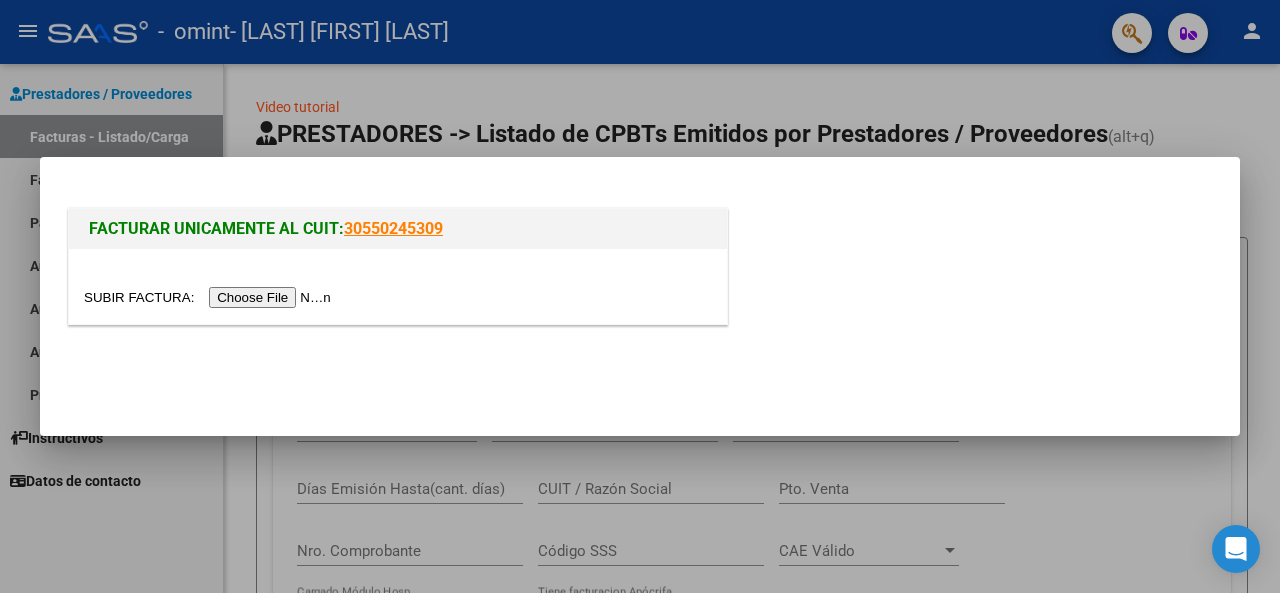 click at bounding box center (210, 297) 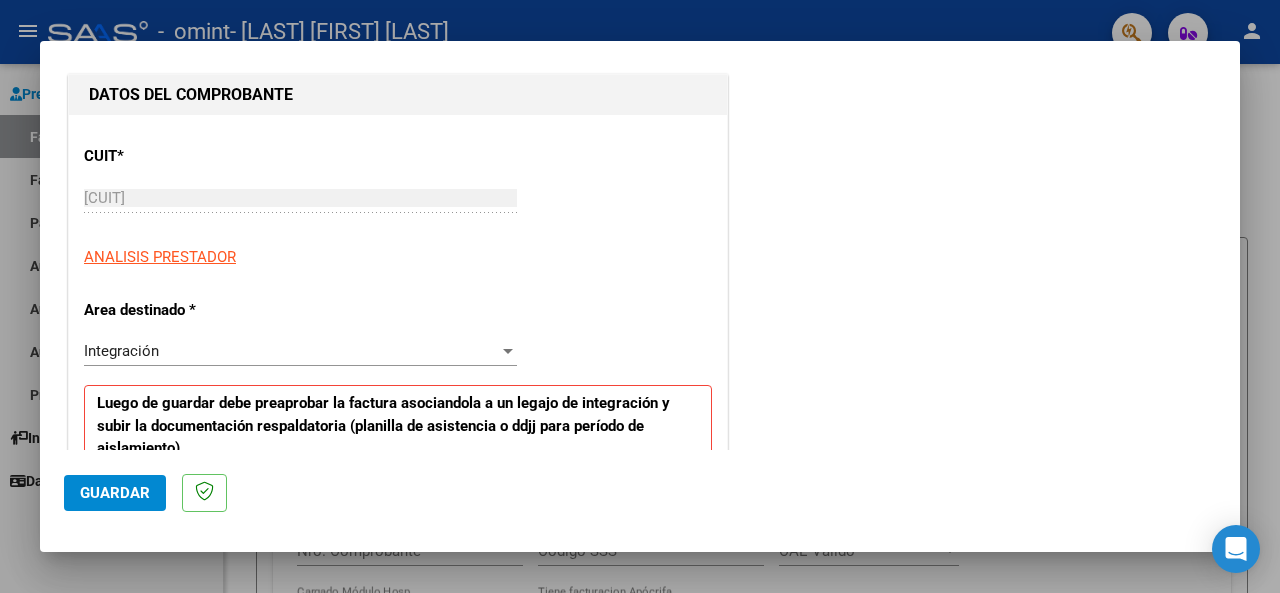 scroll, scrollTop: 400, scrollLeft: 0, axis: vertical 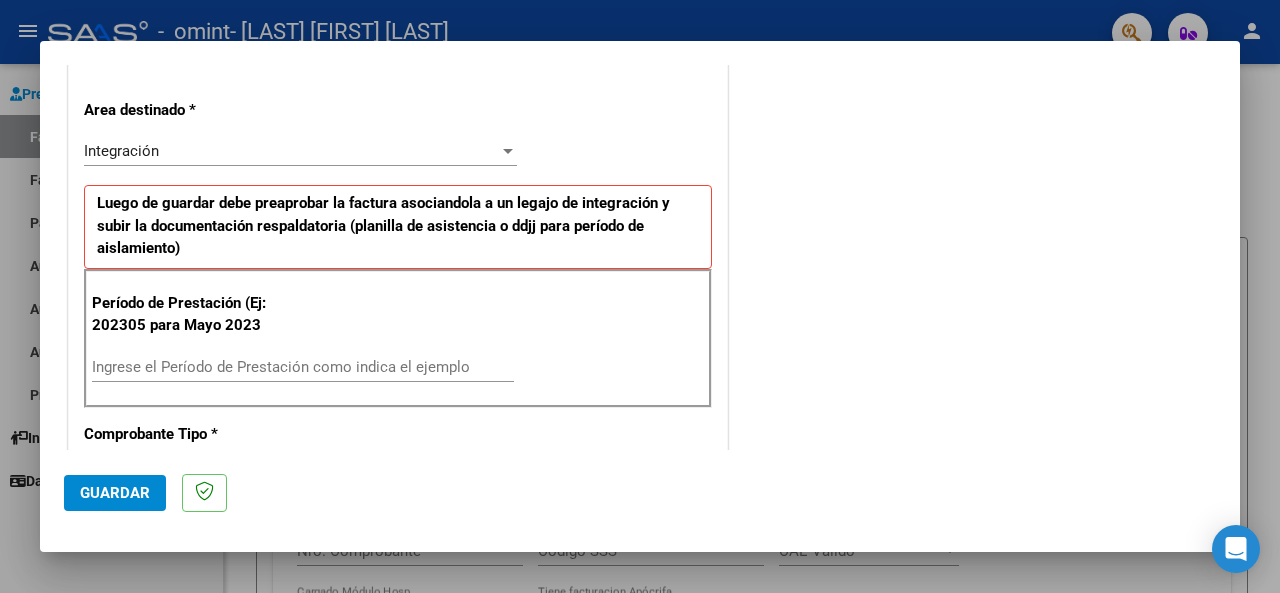 click on "Ingrese el Período de Prestación como indica el ejemplo" at bounding box center (303, 367) 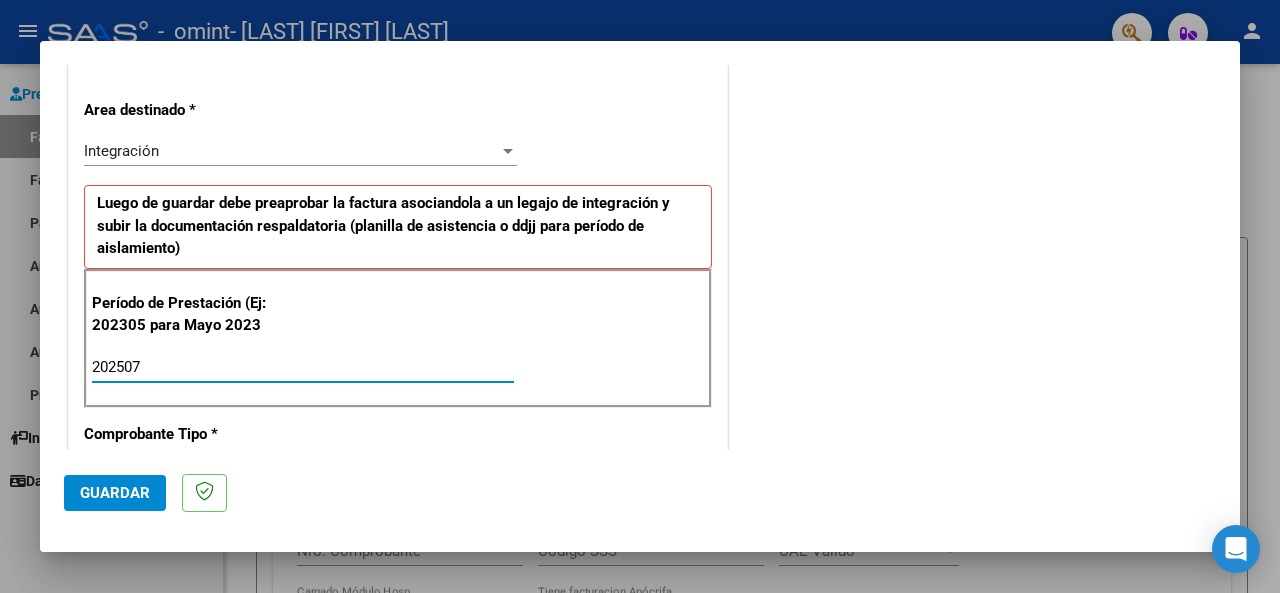 type on "202507" 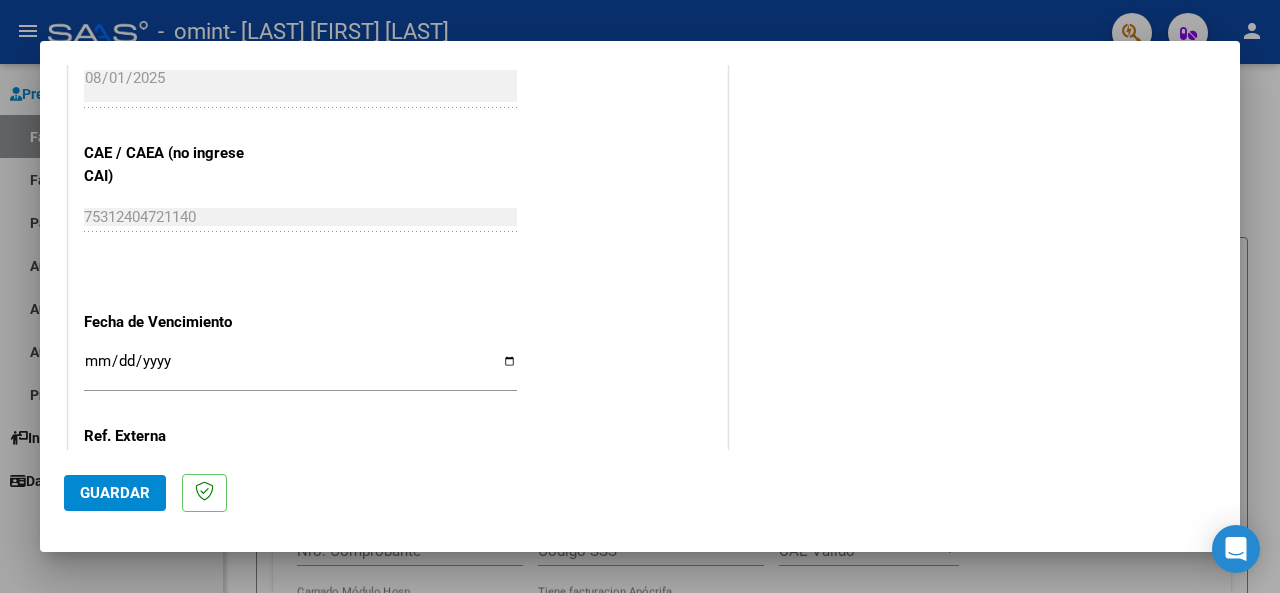 scroll, scrollTop: 1300, scrollLeft: 0, axis: vertical 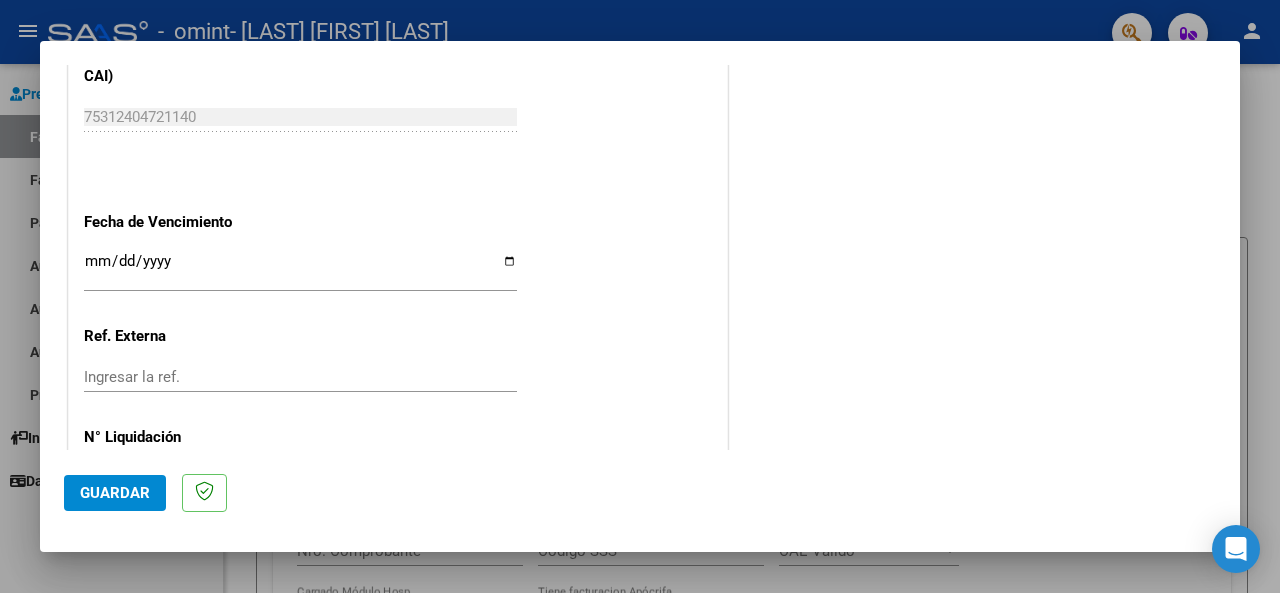 click on "Ingresar la fecha" at bounding box center [300, 269] 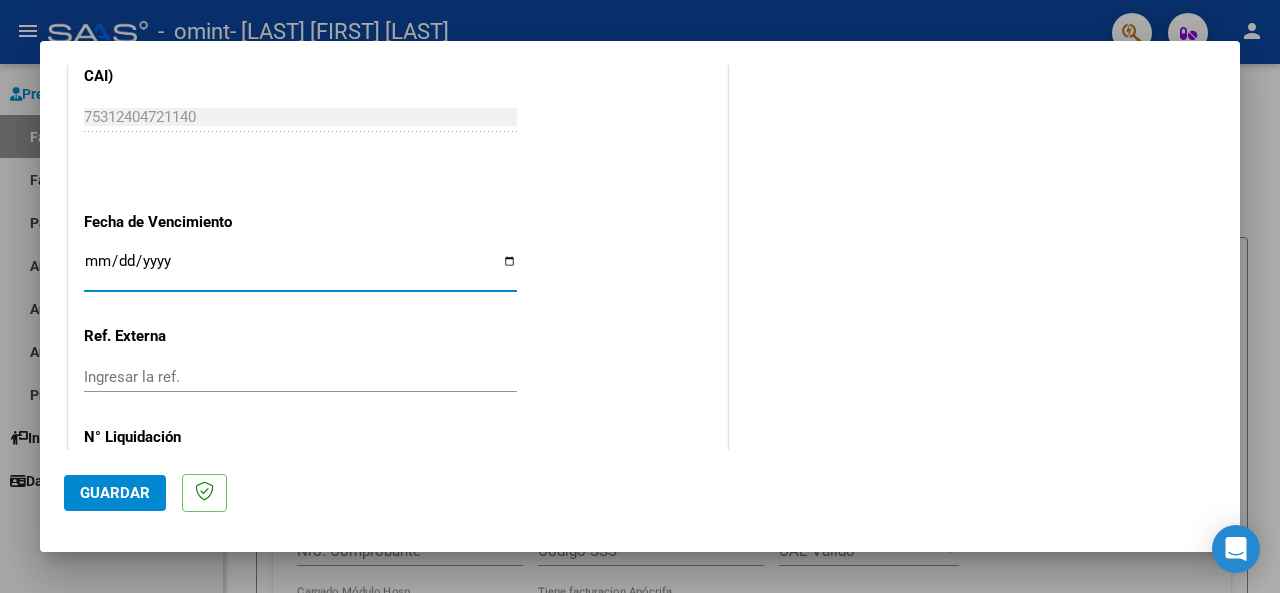 type on "2025-08-11" 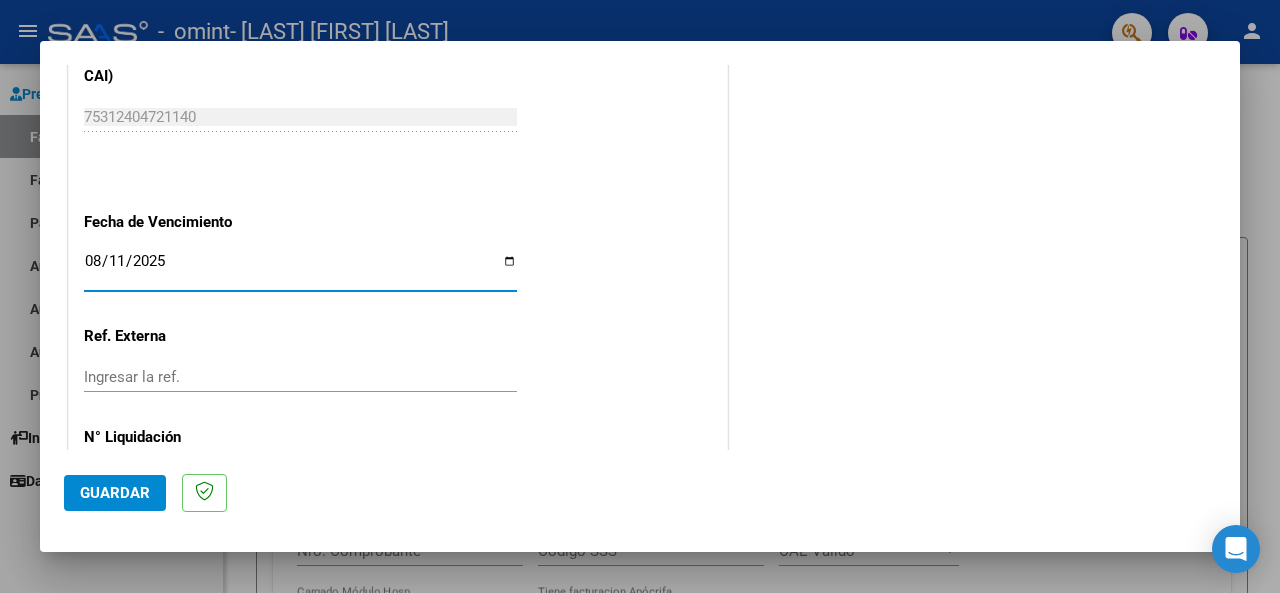 scroll, scrollTop: 1382, scrollLeft: 0, axis: vertical 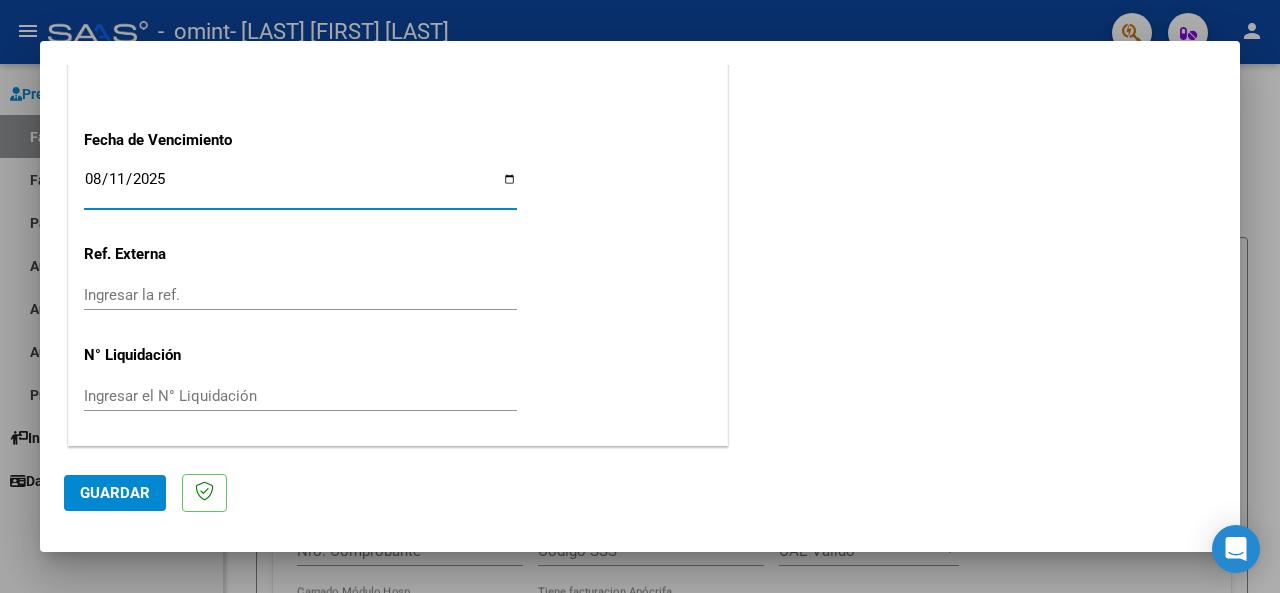 click on "Guardar" 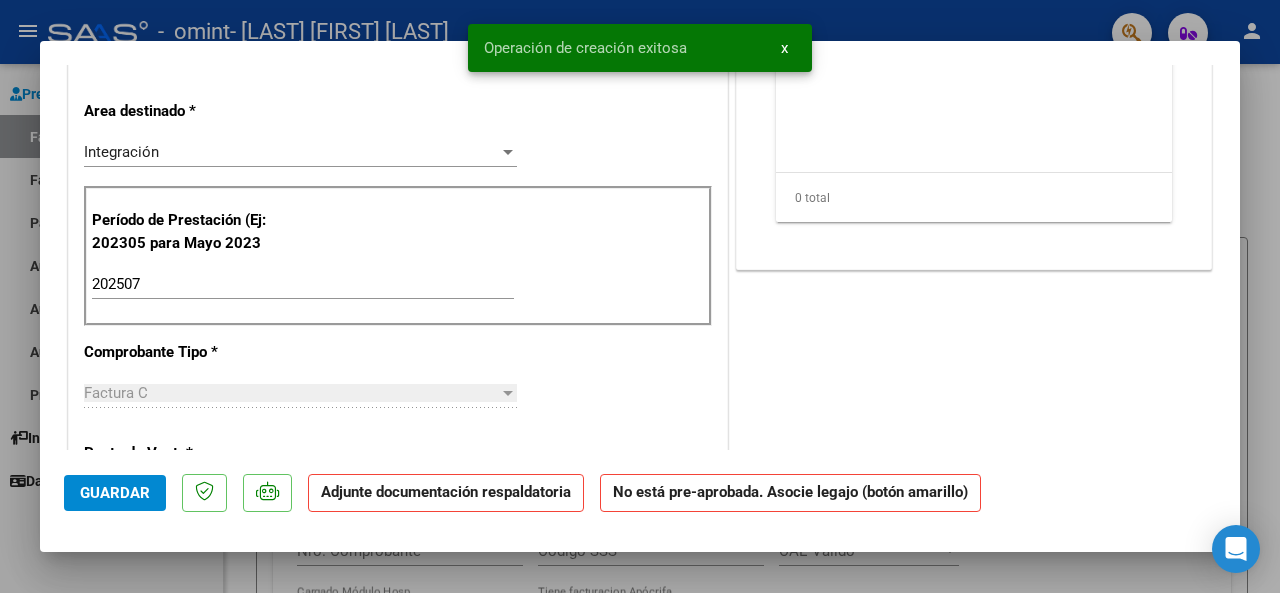 scroll, scrollTop: 0, scrollLeft: 0, axis: both 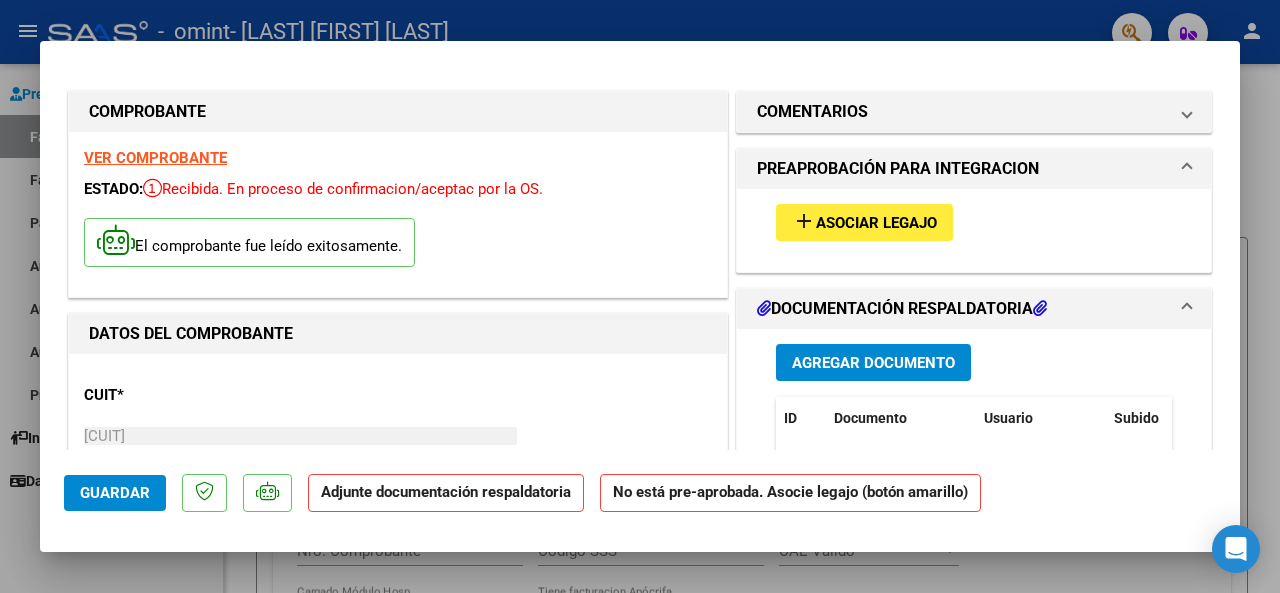 click on "Asociar Legajo" at bounding box center (876, 223) 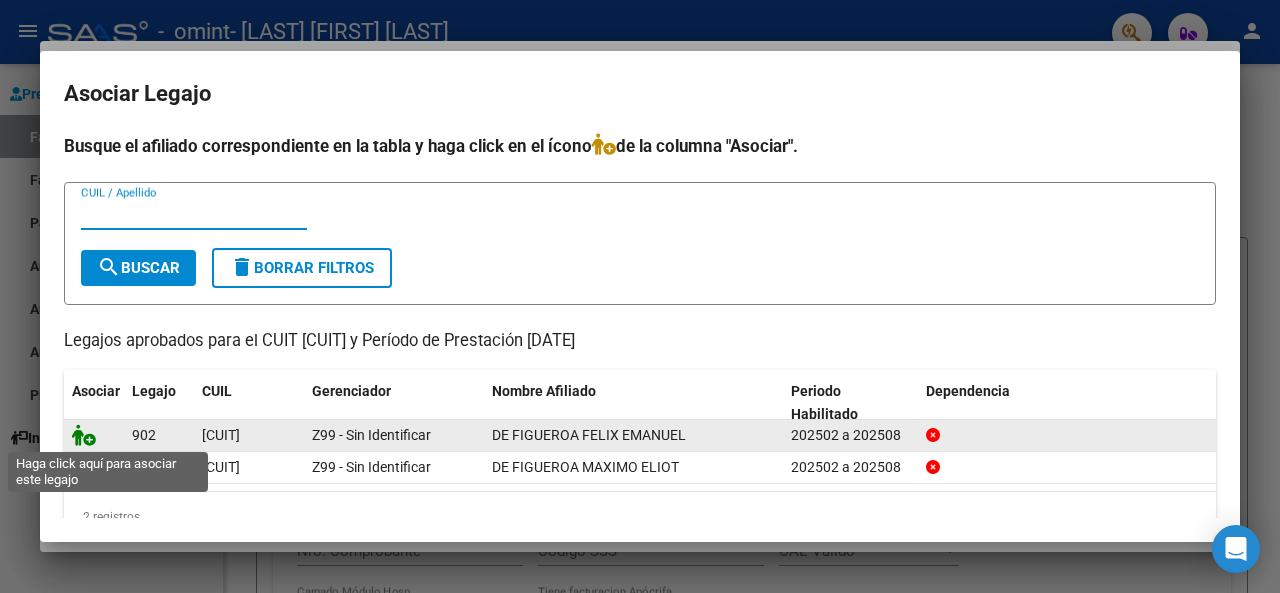 click 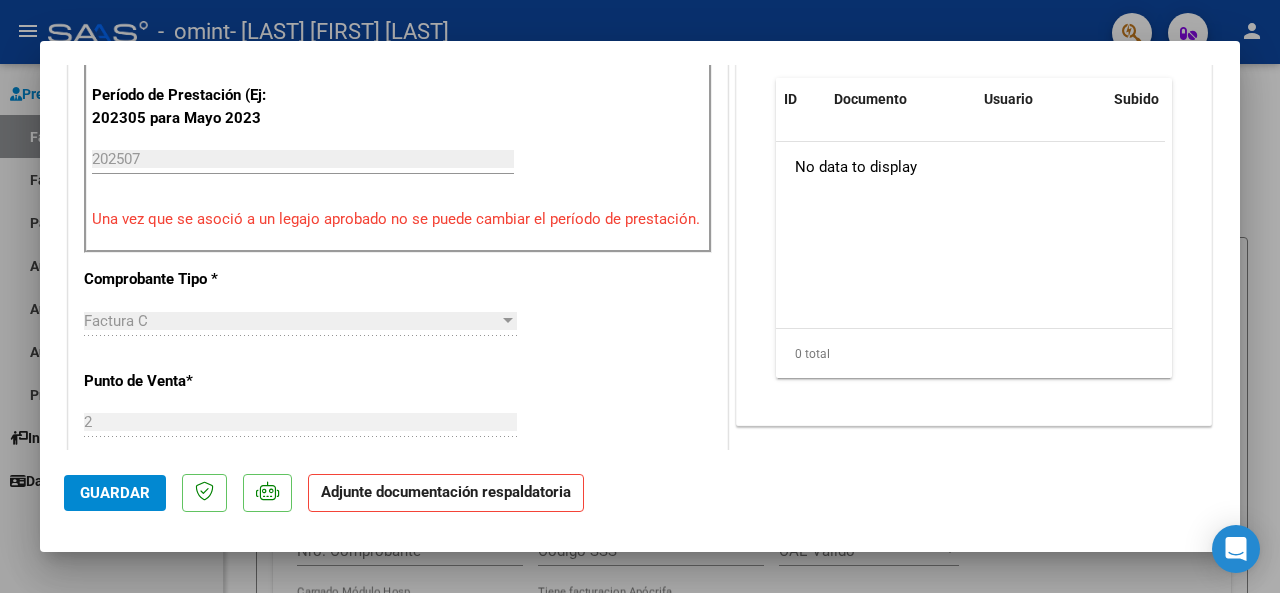 scroll, scrollTop: 400, scrollLeft: 0, axis: vertical 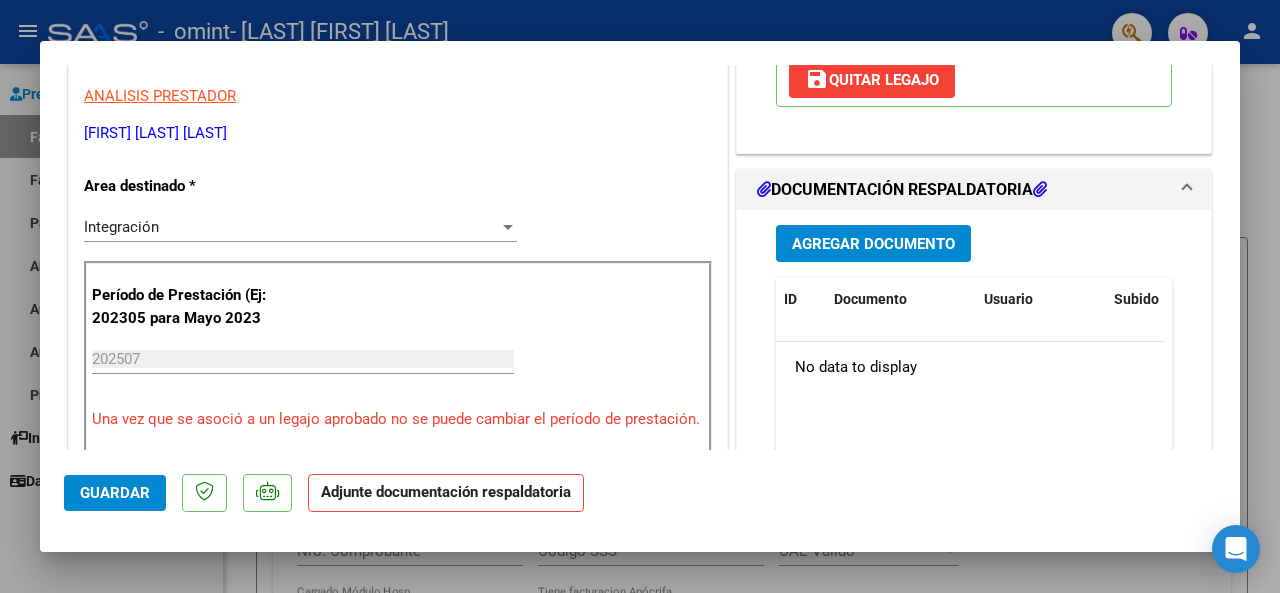 click on "Agregar Documento" at bounding box center (873, 244) 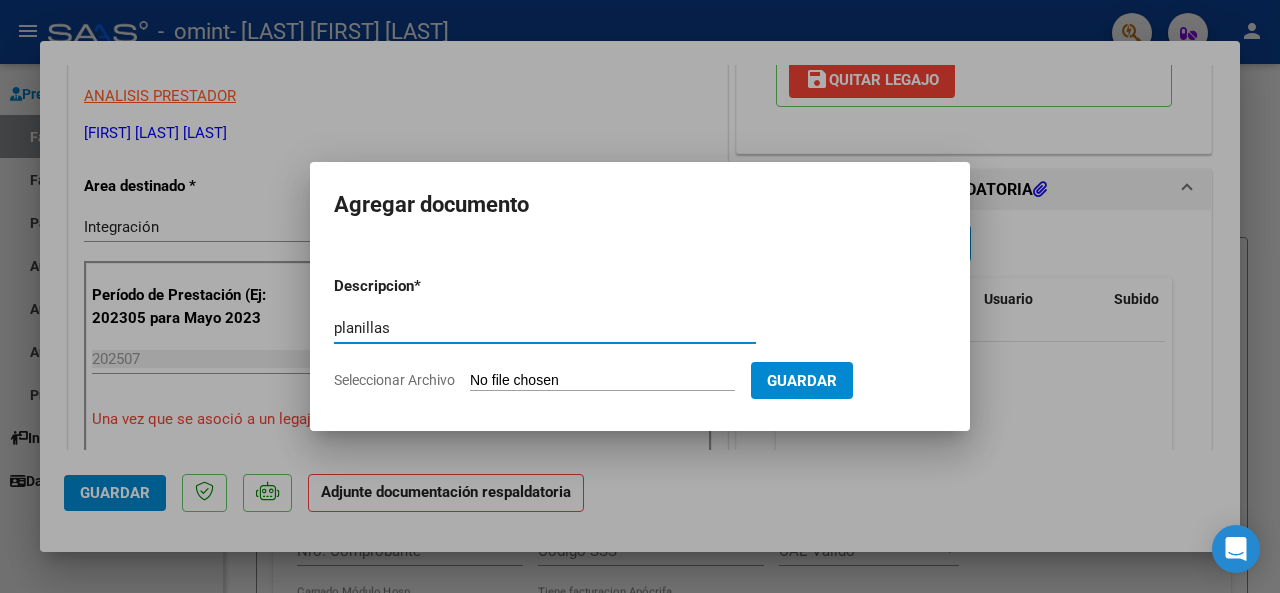 type on "planillas" 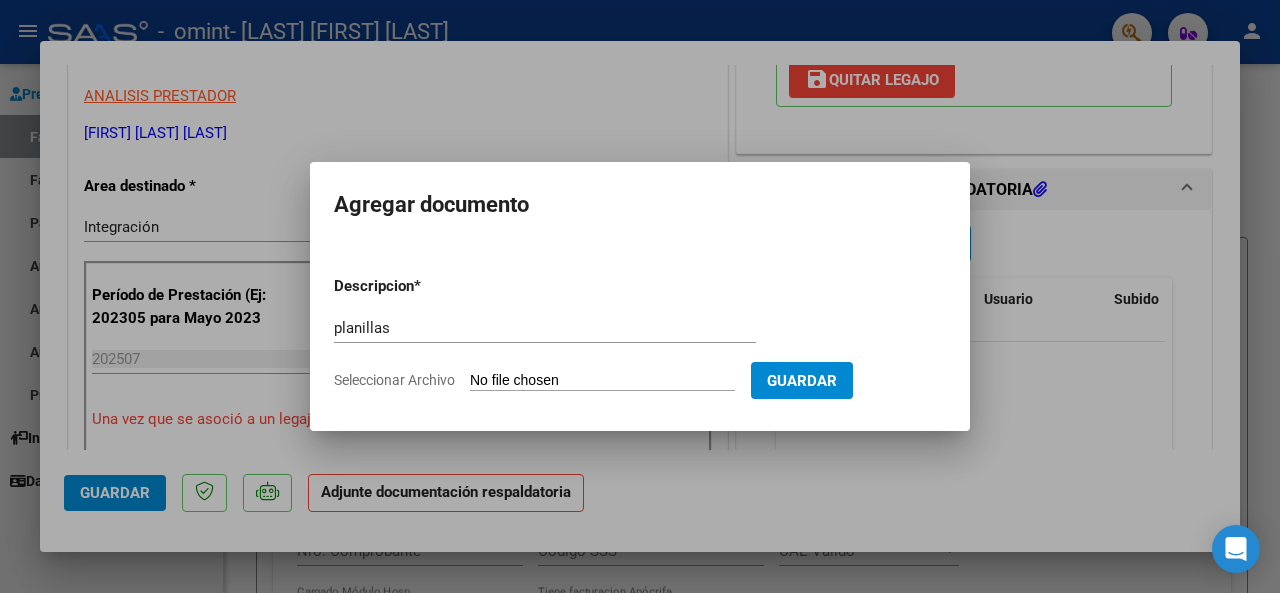 type on "C:\fakepath\planillas.pdf" 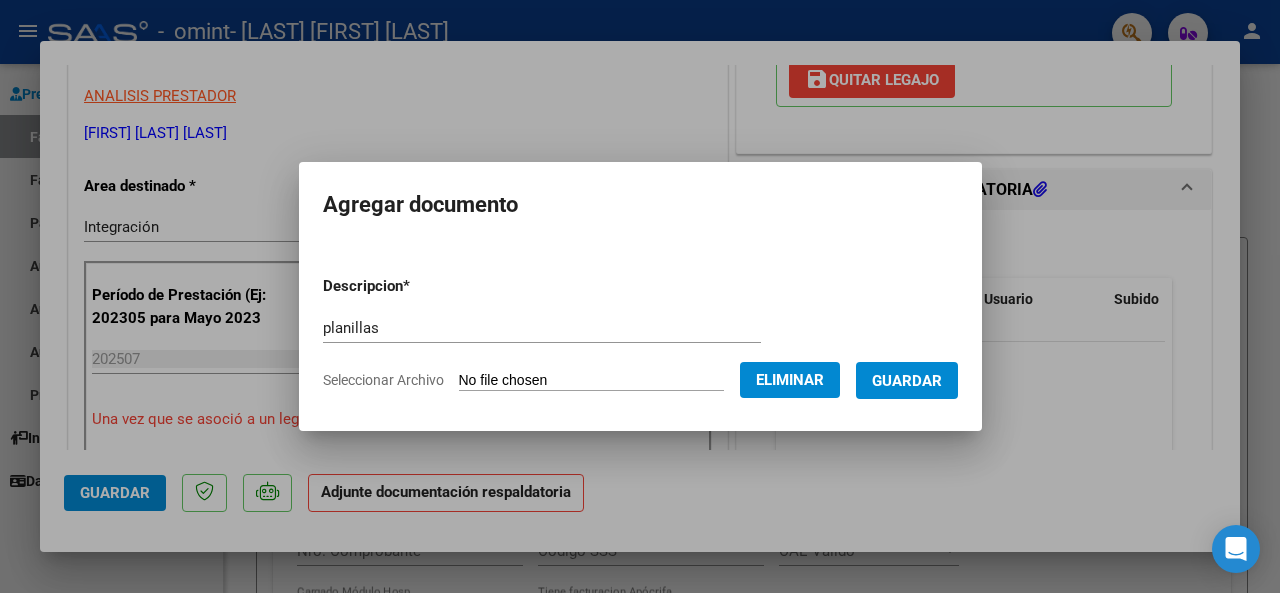 click on "Guardar" at bounding box center (907, 381) 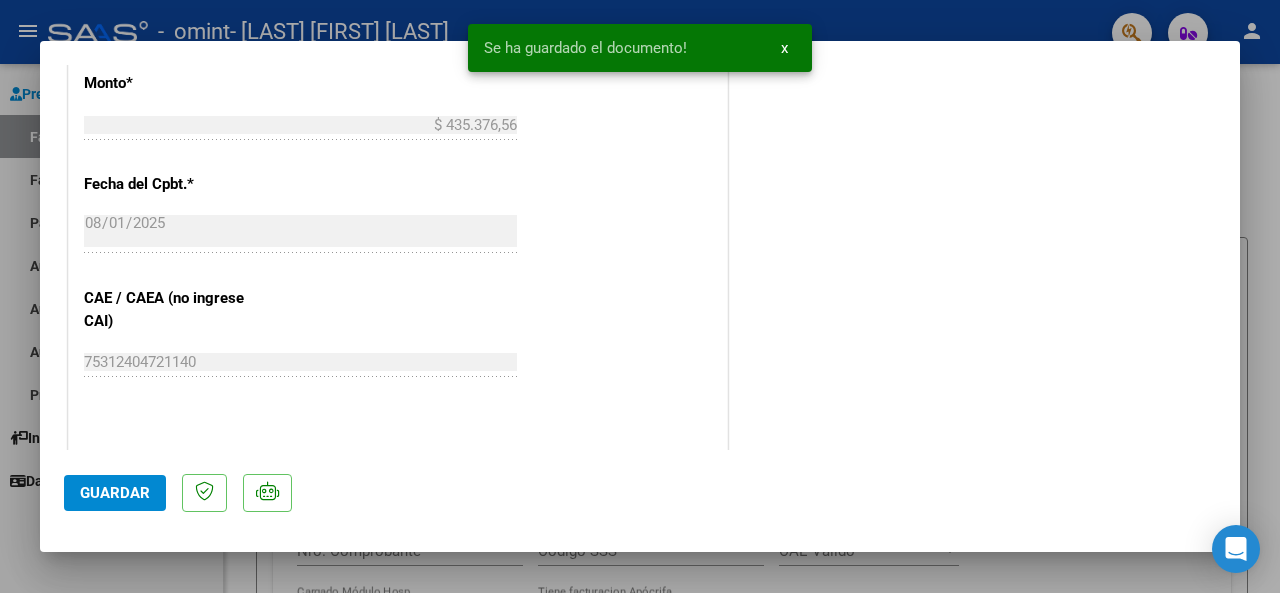 scroll, scrollTop: 700, scrollLeft: 0, axis: vertical 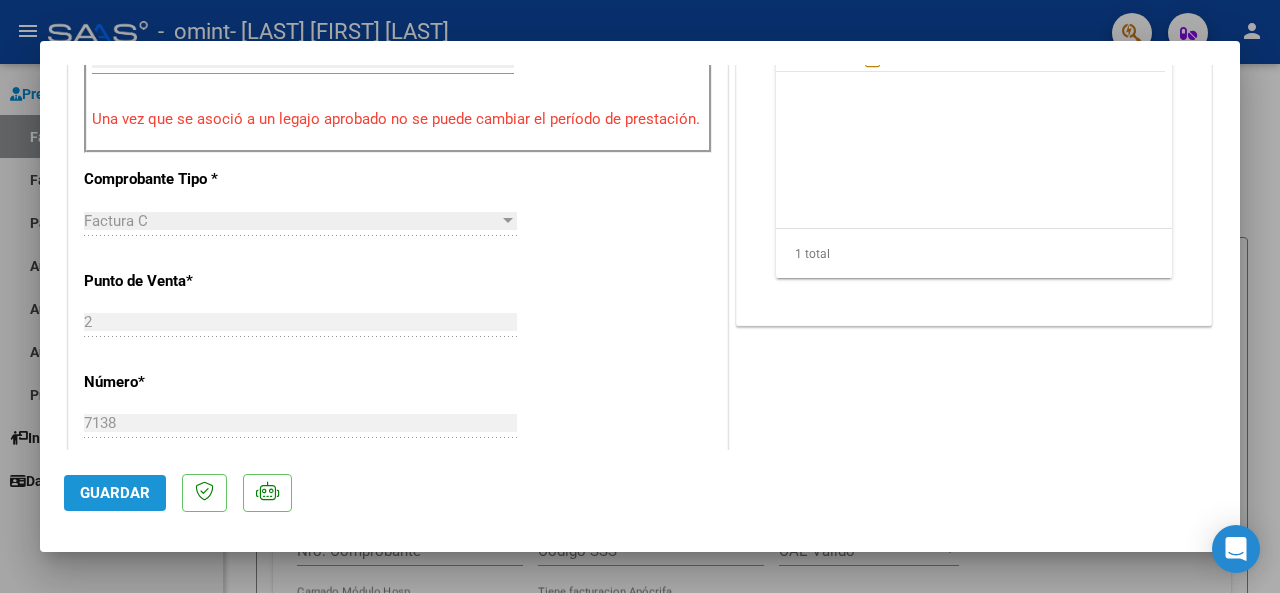 click on "Guardar" 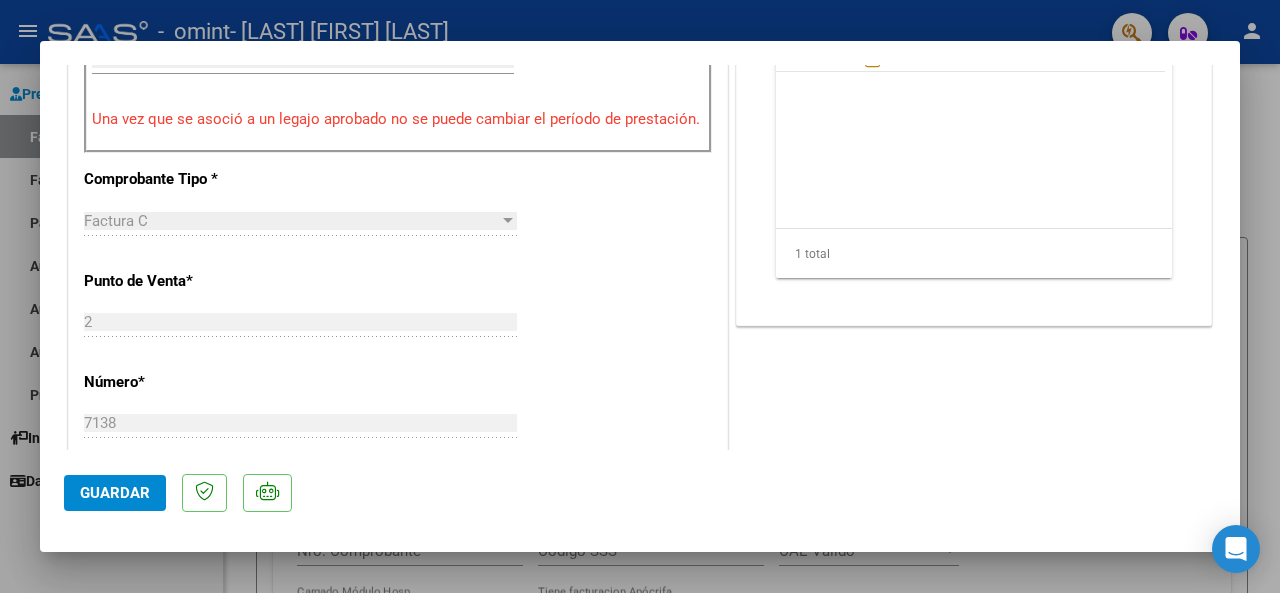 scroll, scrollTop: 200, scrollLeft: 0, axis: vertical 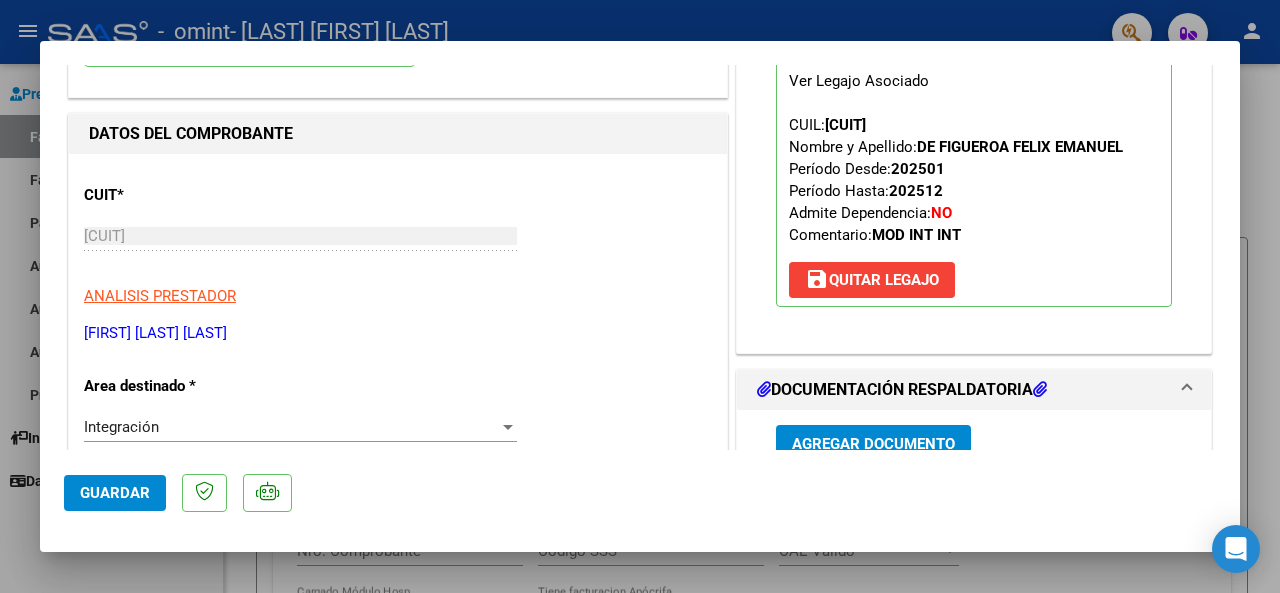 click at bounding box center (640, 296) 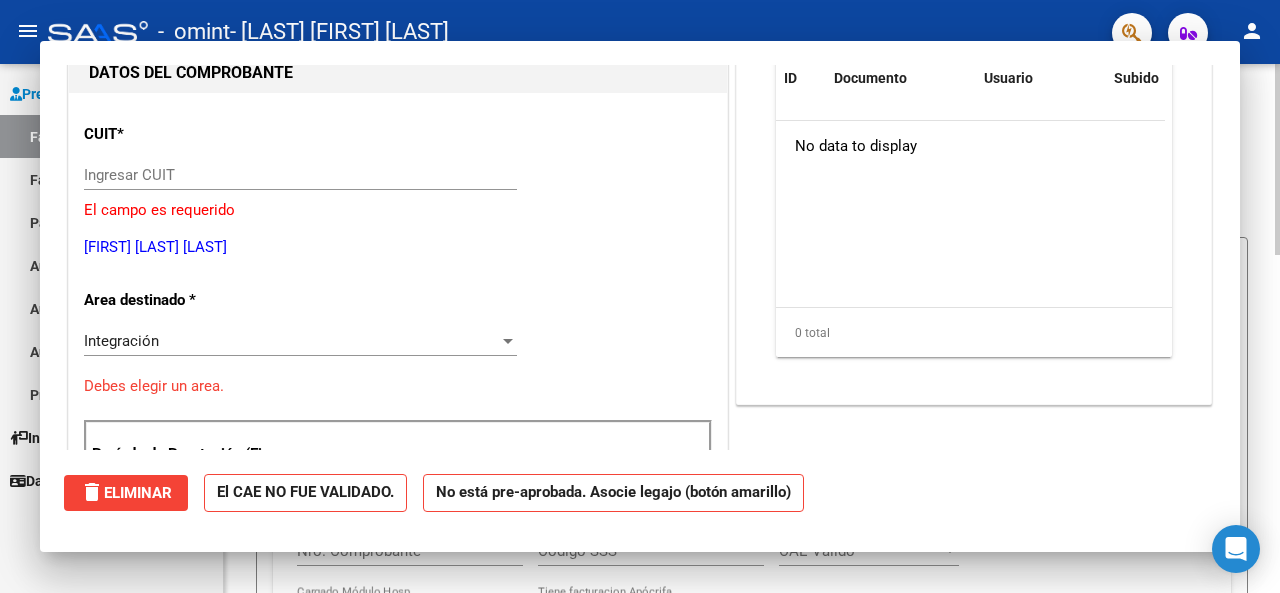scroll, scrollTop: 212, scrollLeft: 0, axis: vertical 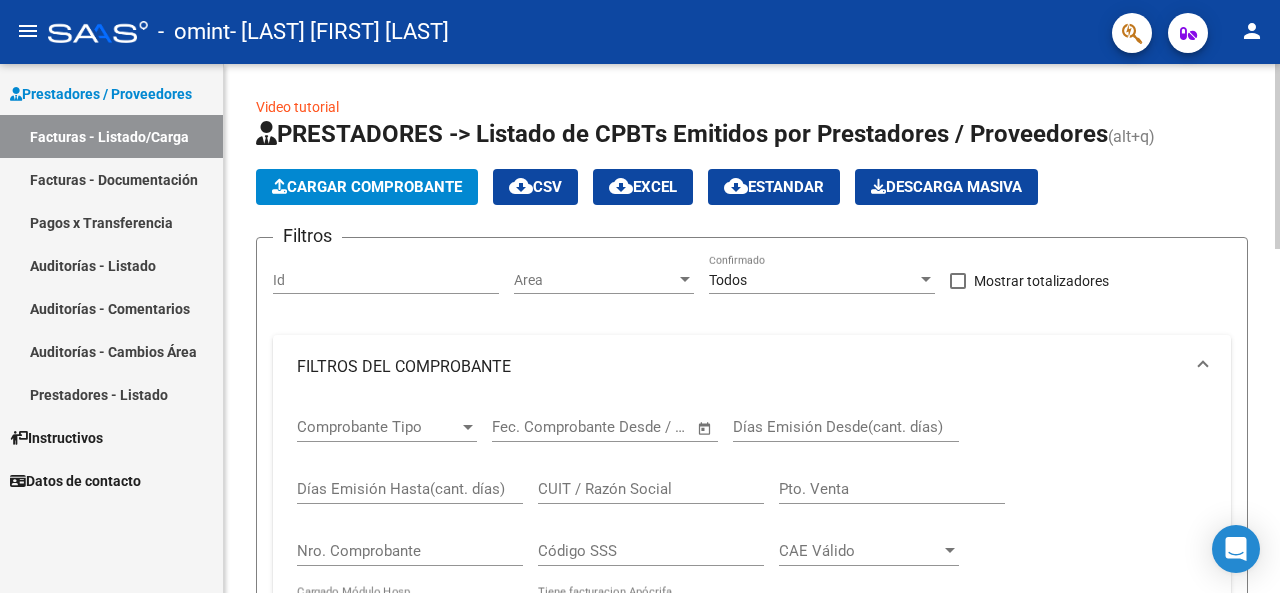 click on "Cargar Comprobante" 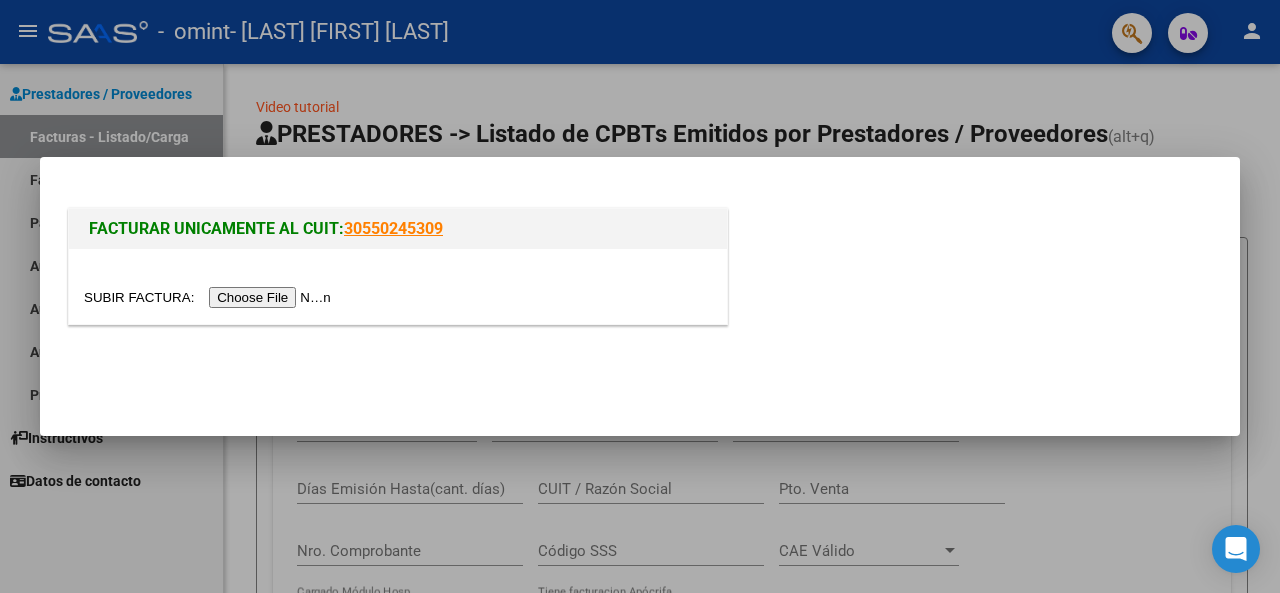 click at bounding box center (210, 297) 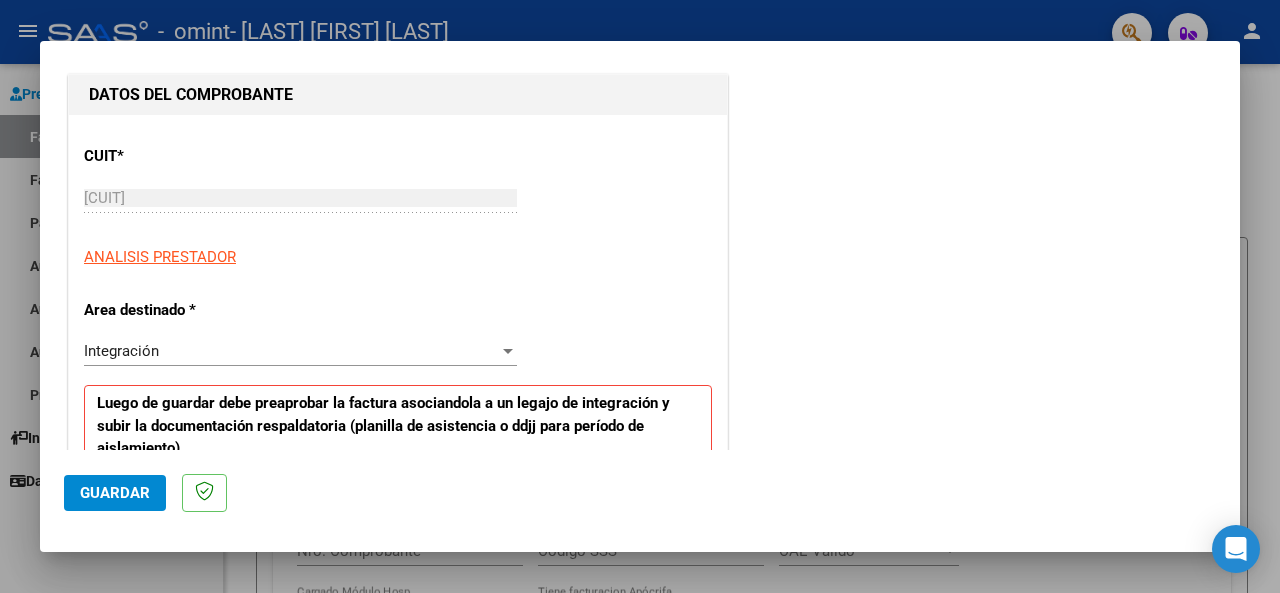 scroll, scrollTop: 500, scrollLeft: 0, axis: vertical 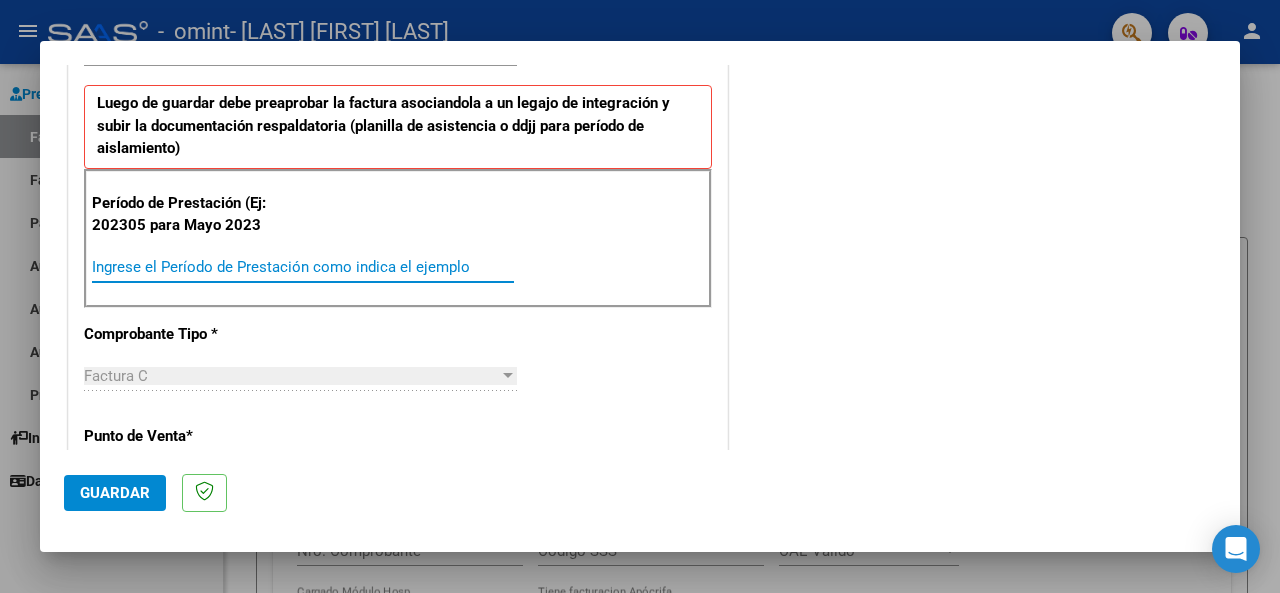 click on "Ingrese el Período de Prestación como indica el ejemplo" at bounding box center (303, 267) 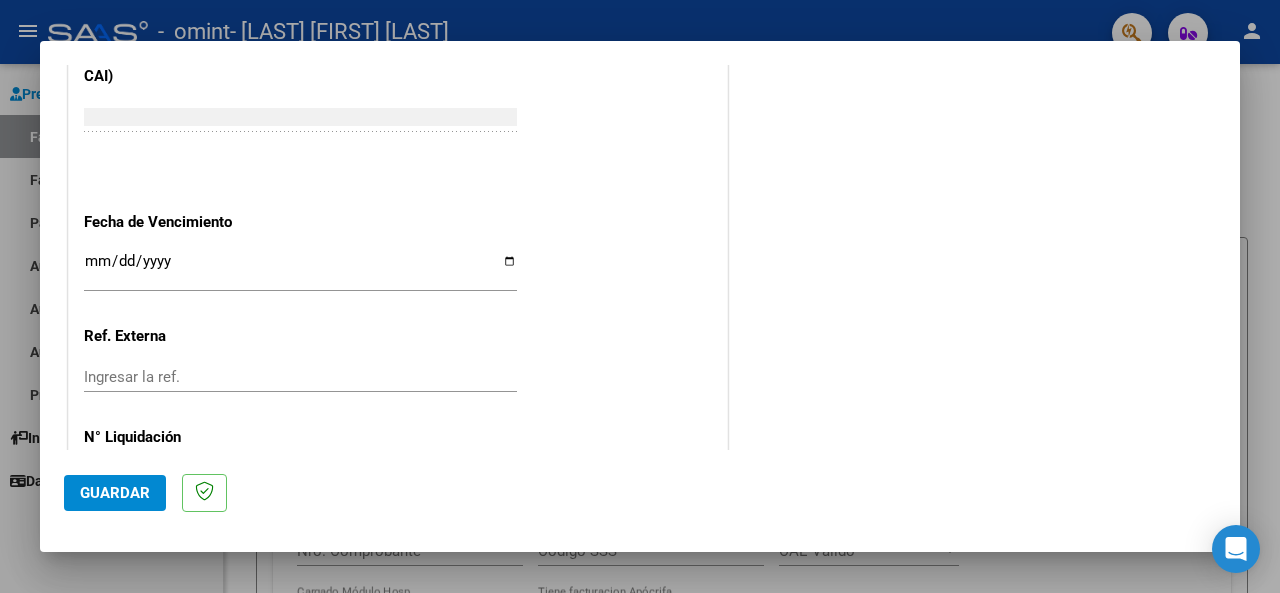 scroll, scrollTop: 1382, scrollLeft: 0, axis: vertical 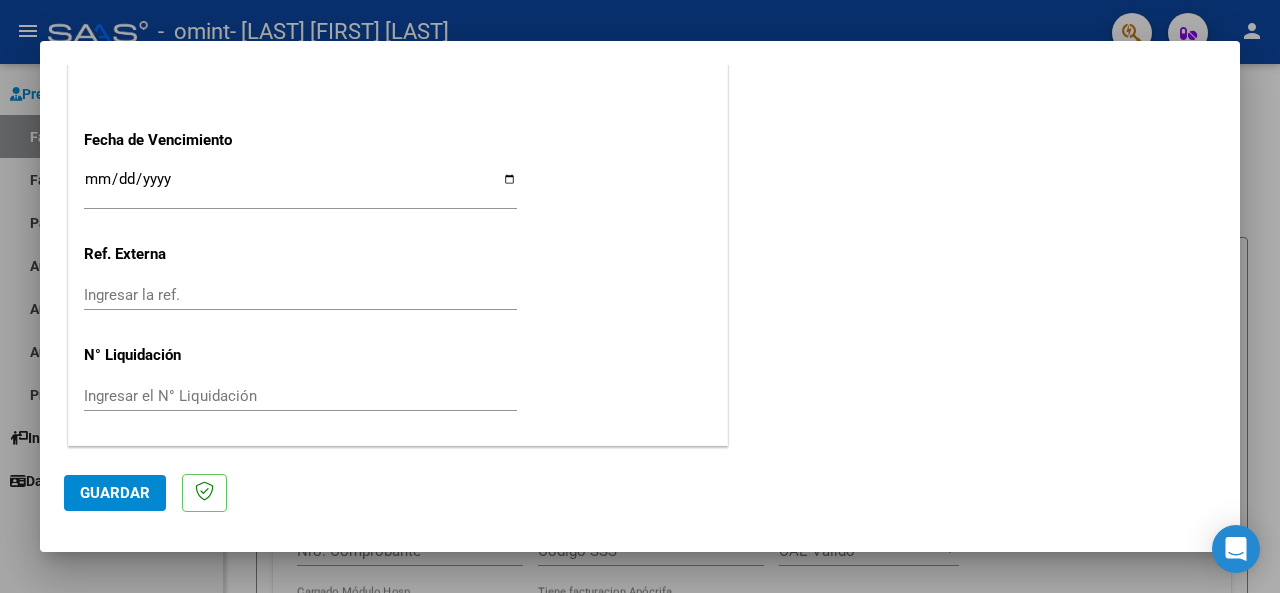 type on "202506" 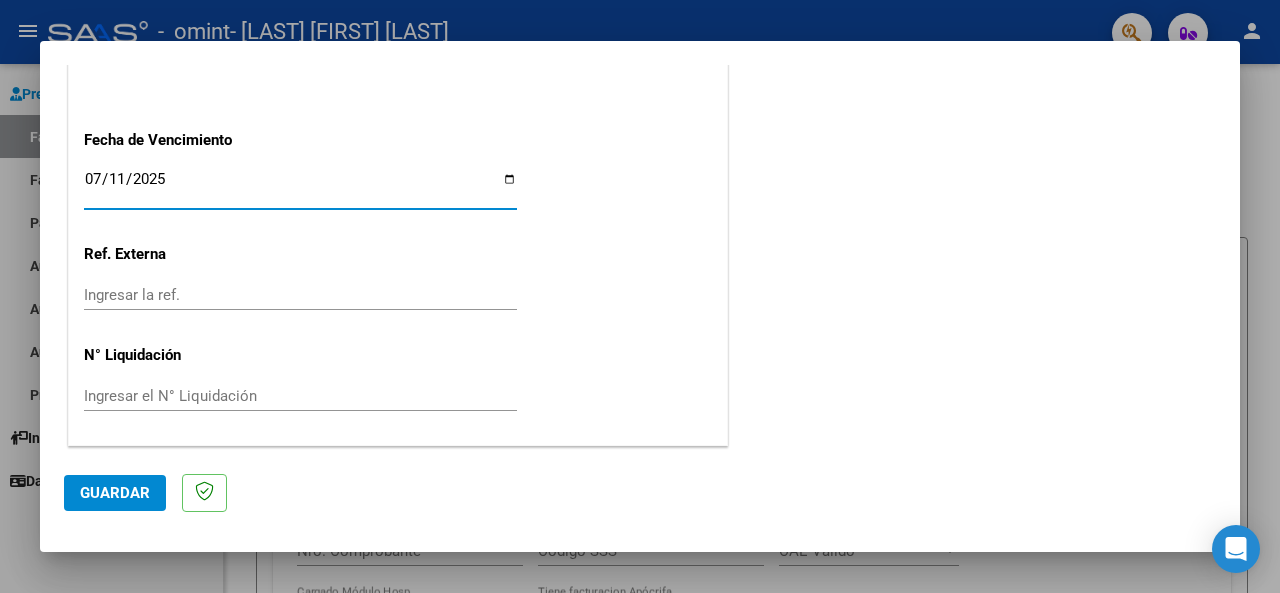 type on "2025-07-11" 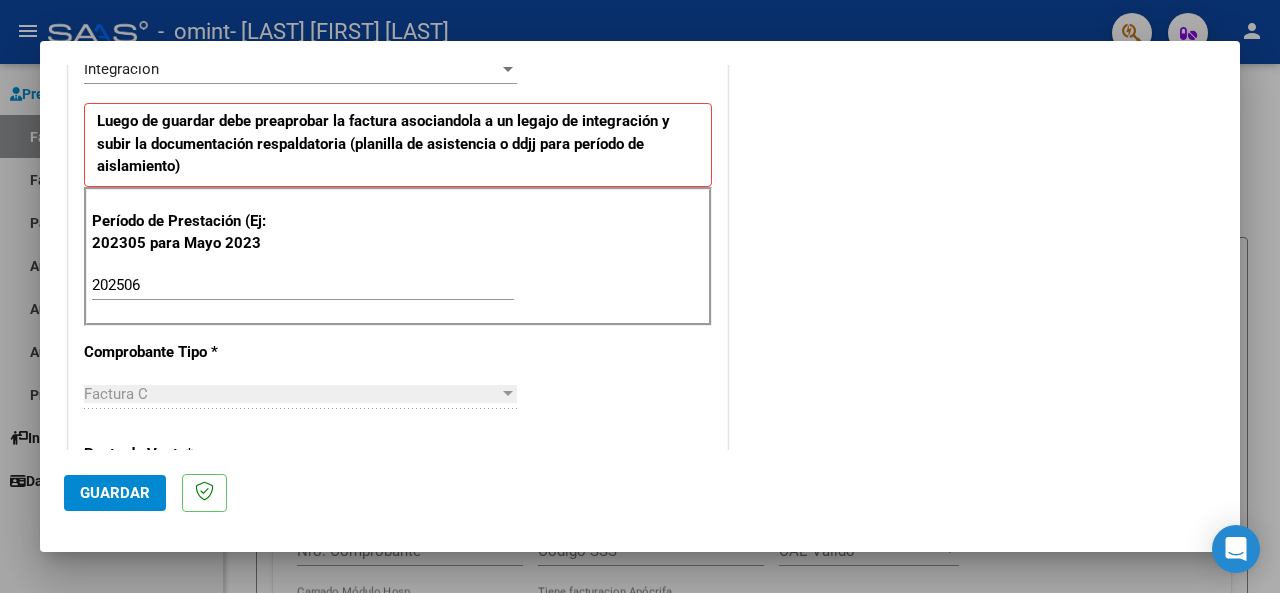 scroll, scrollTop: 0, scrollLeft: 0, axis: both 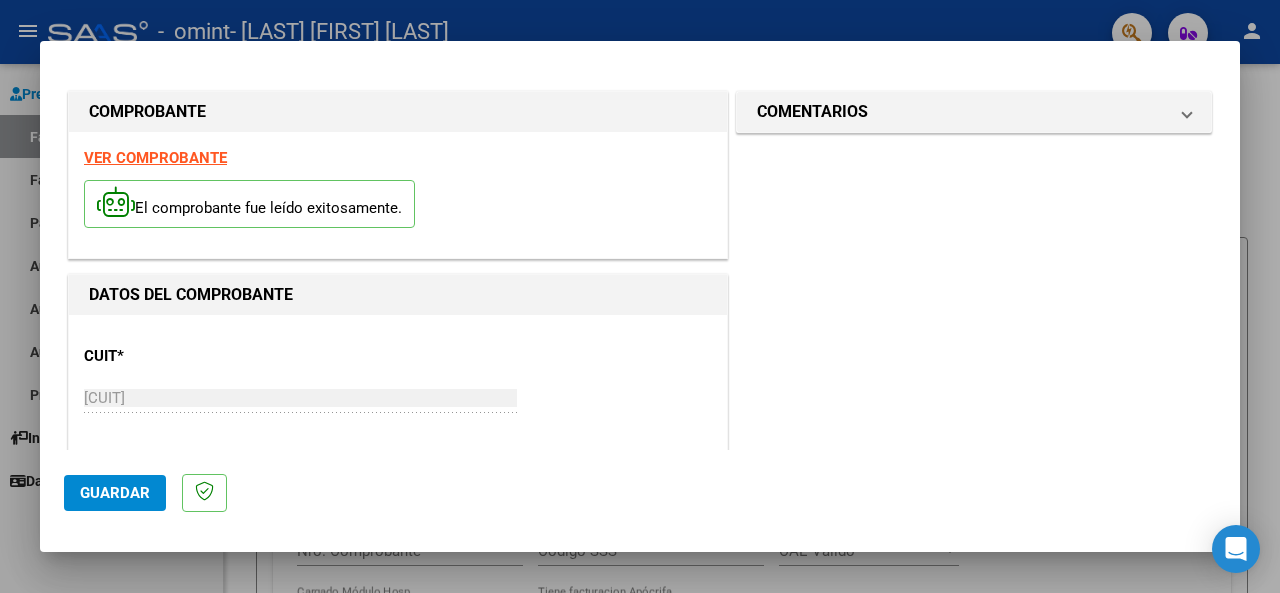click on "Guardar" 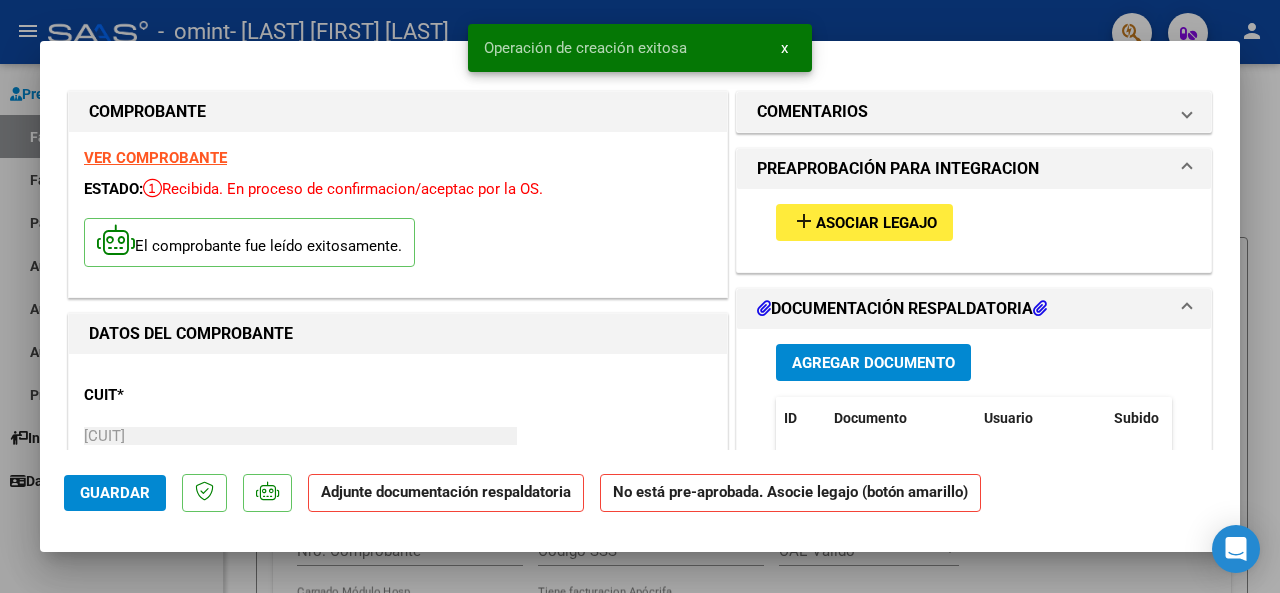 click on "Asociar Legajo" at bounding box center [876, 223] 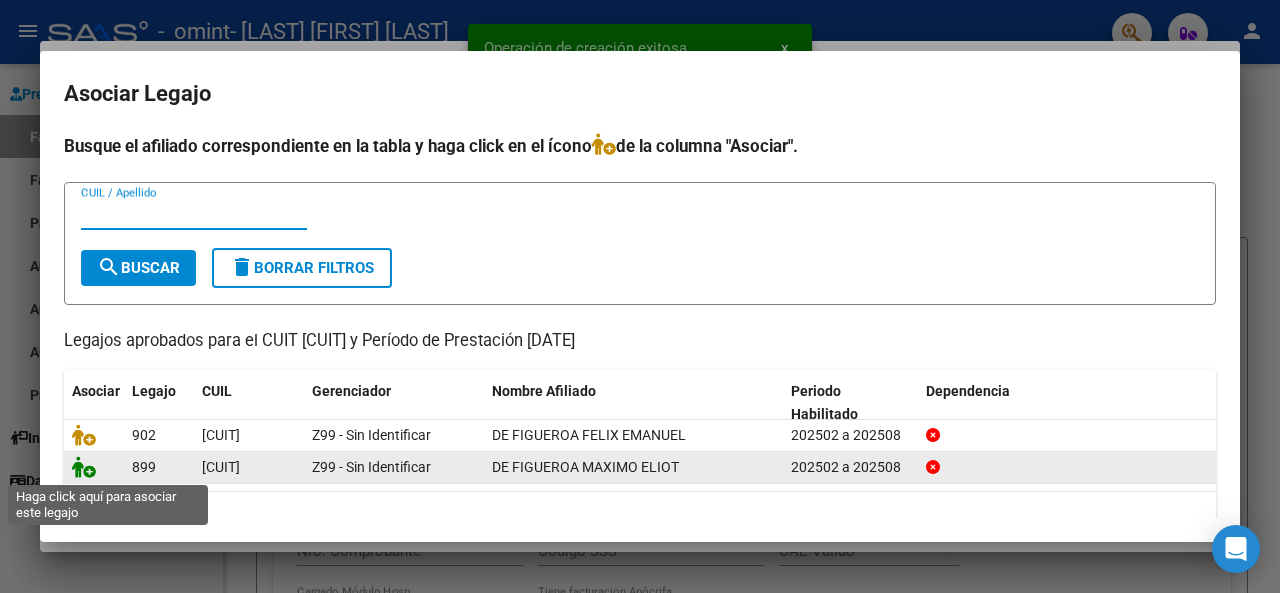 click 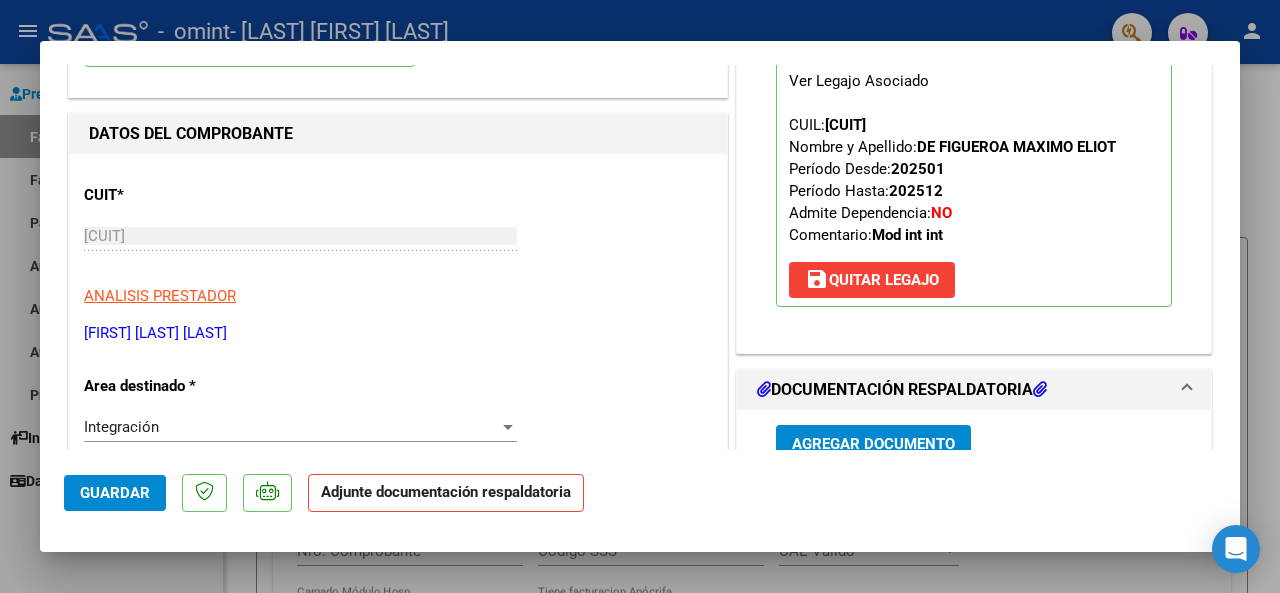 scroll, scrollTop: 500, scrollLeft: 0, axis: vertical 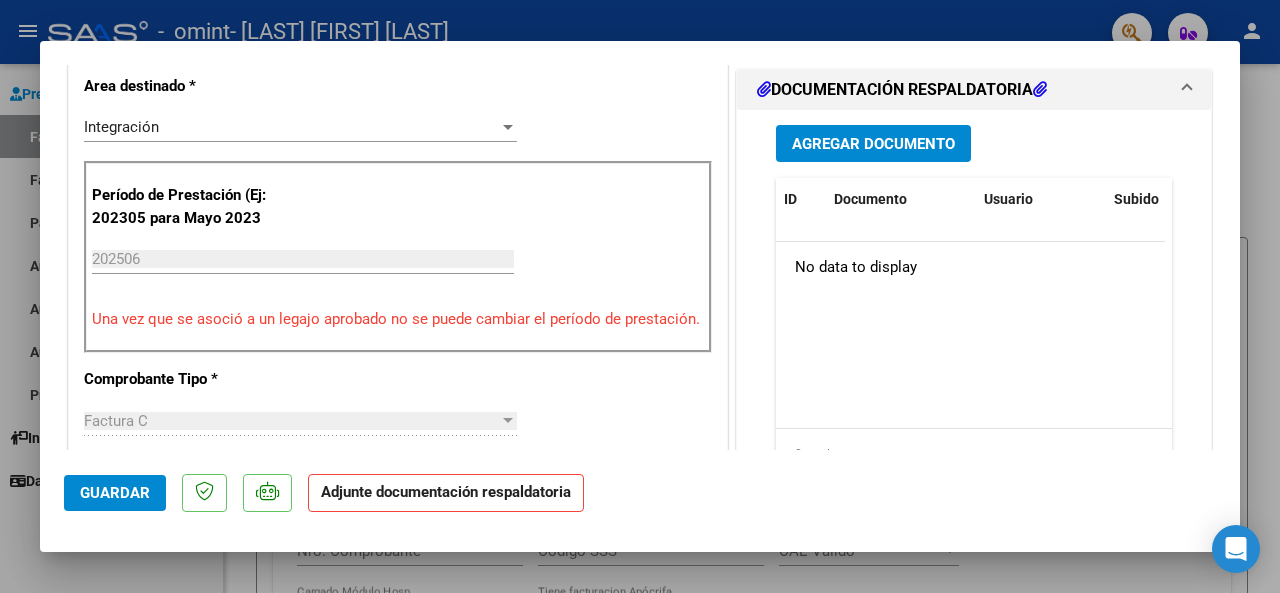 click on "Agregar Documento" at bounding box center (873, 144) 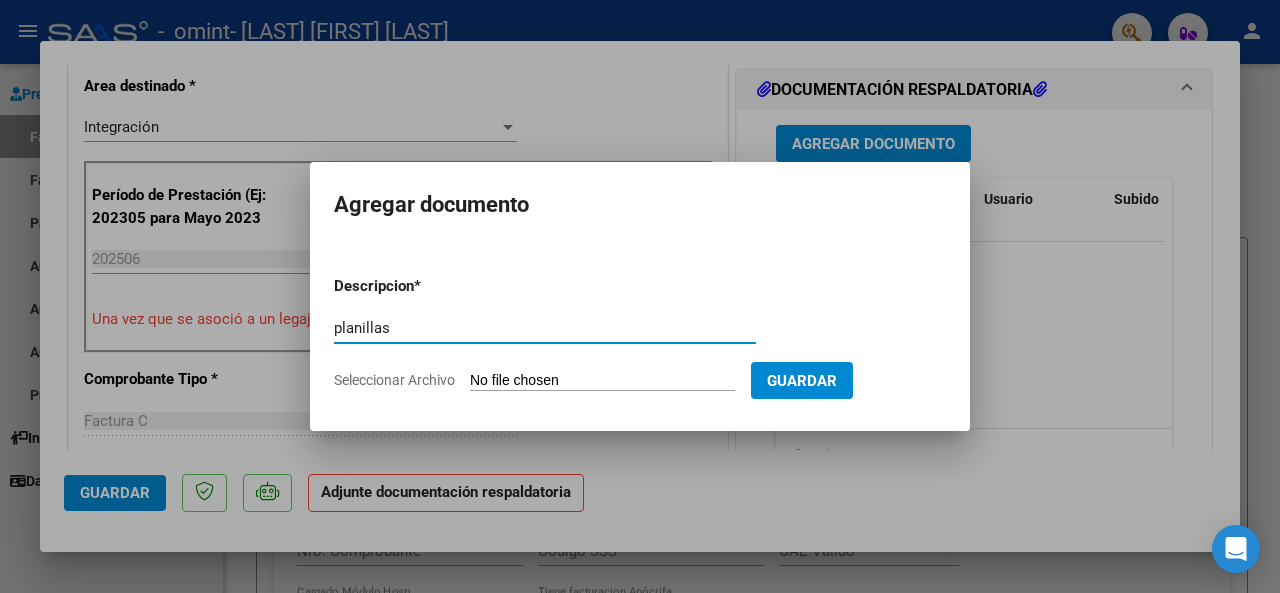 type on "planillas" 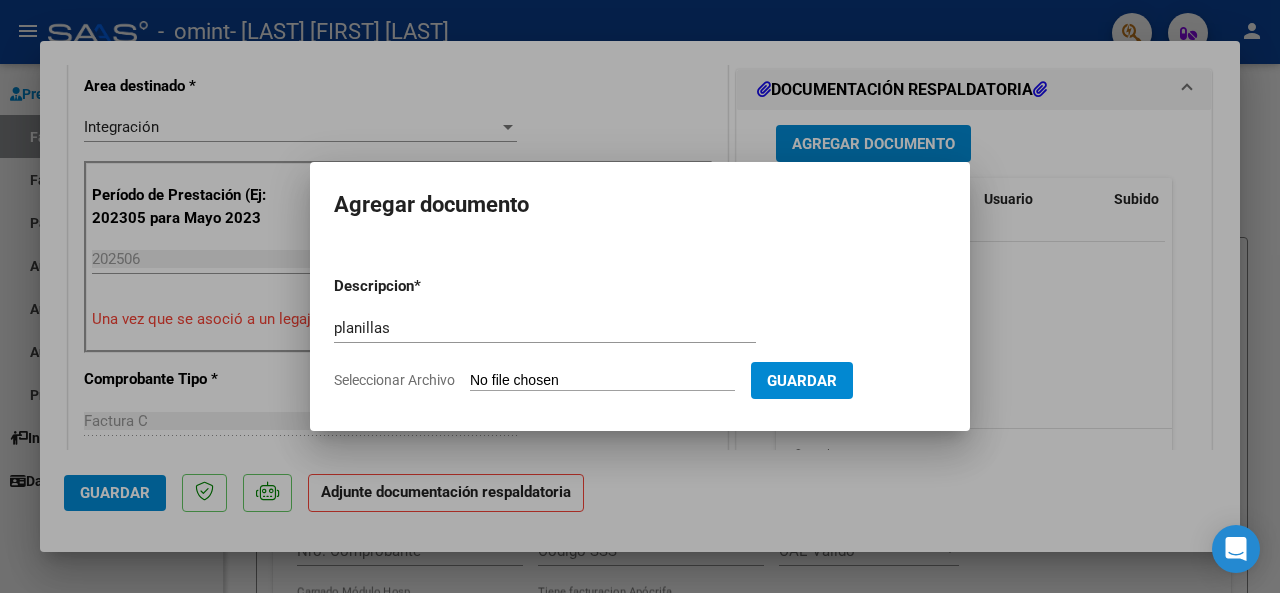 type on "C:\fakepath\PLANILLA.pdf" 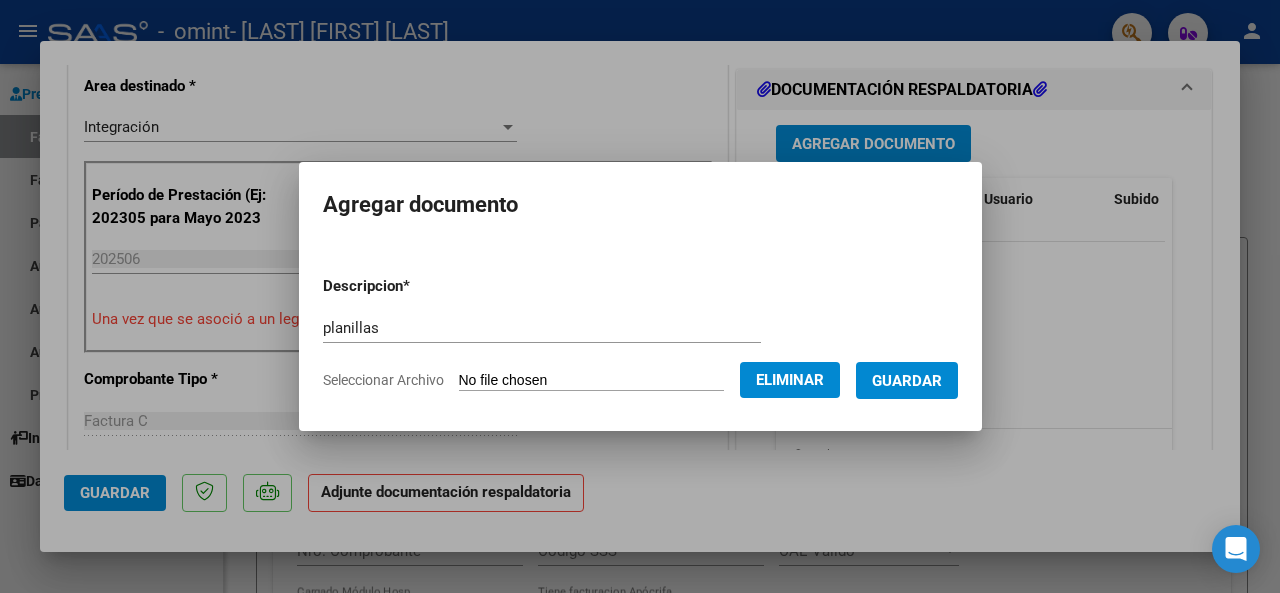 click on "Guardar" at bounding box center [907, 381] 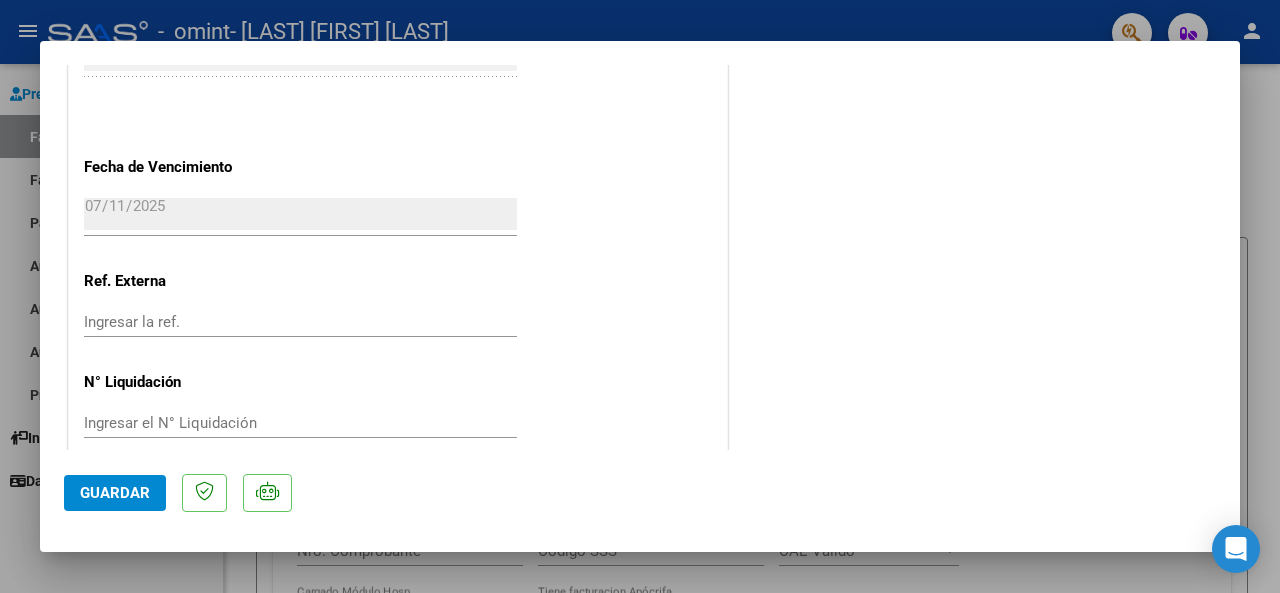 scroll, scrollTop: 1427, scrollLeft: 0, axis: vertical 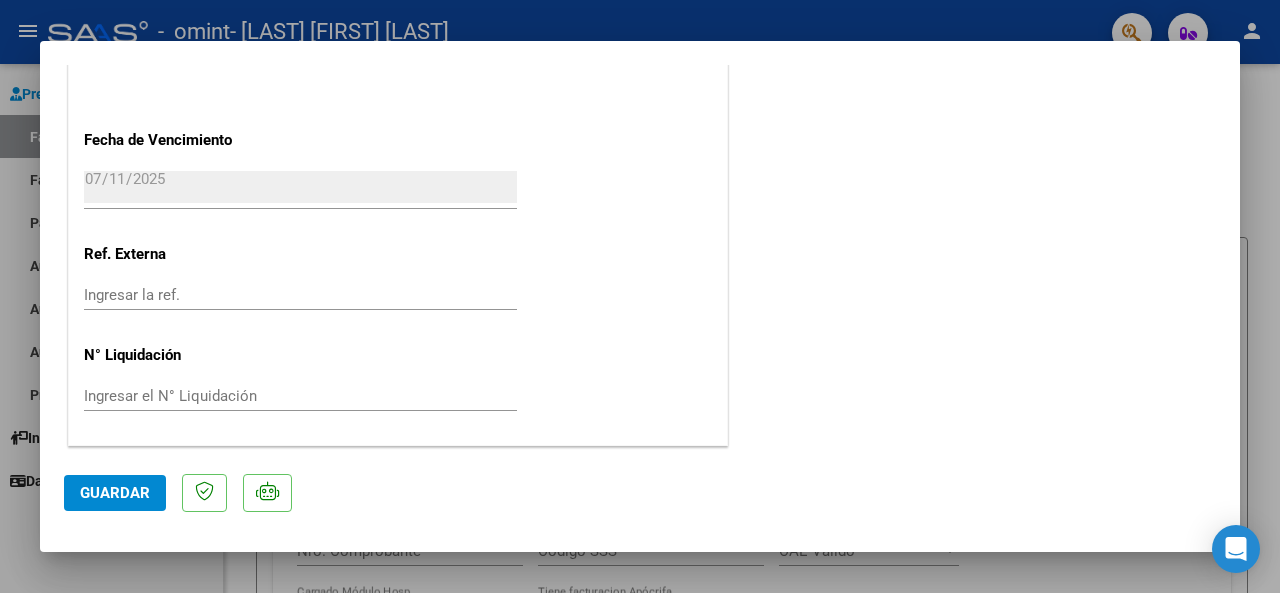 click on "Guardar" 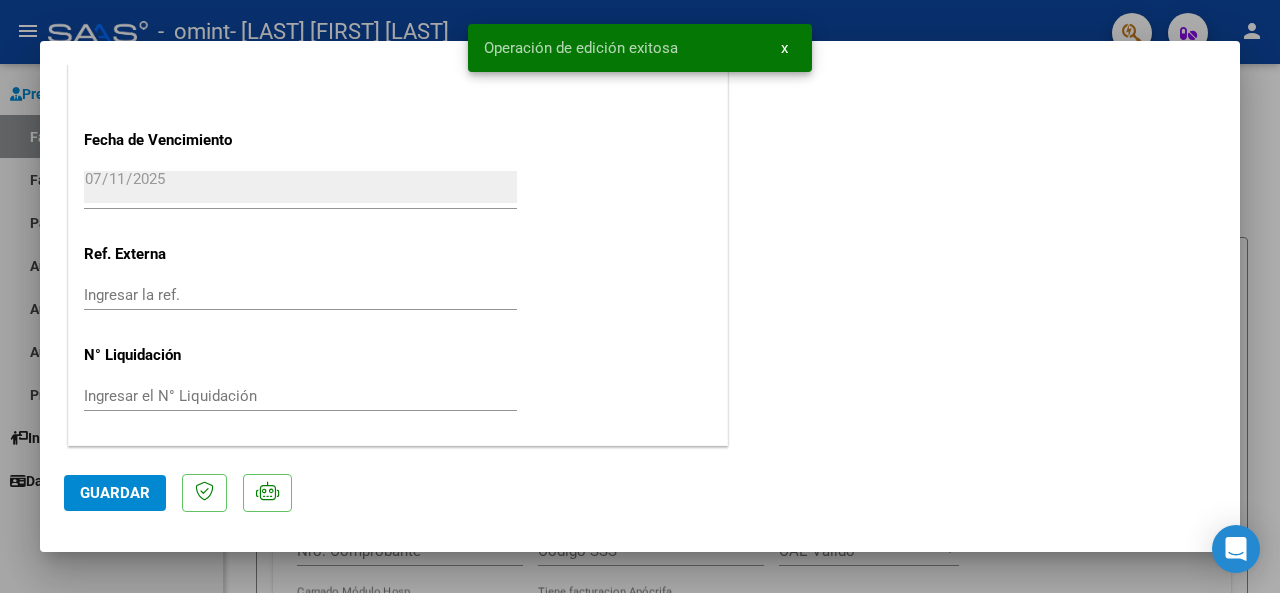 click at bounding box center (640, 296) 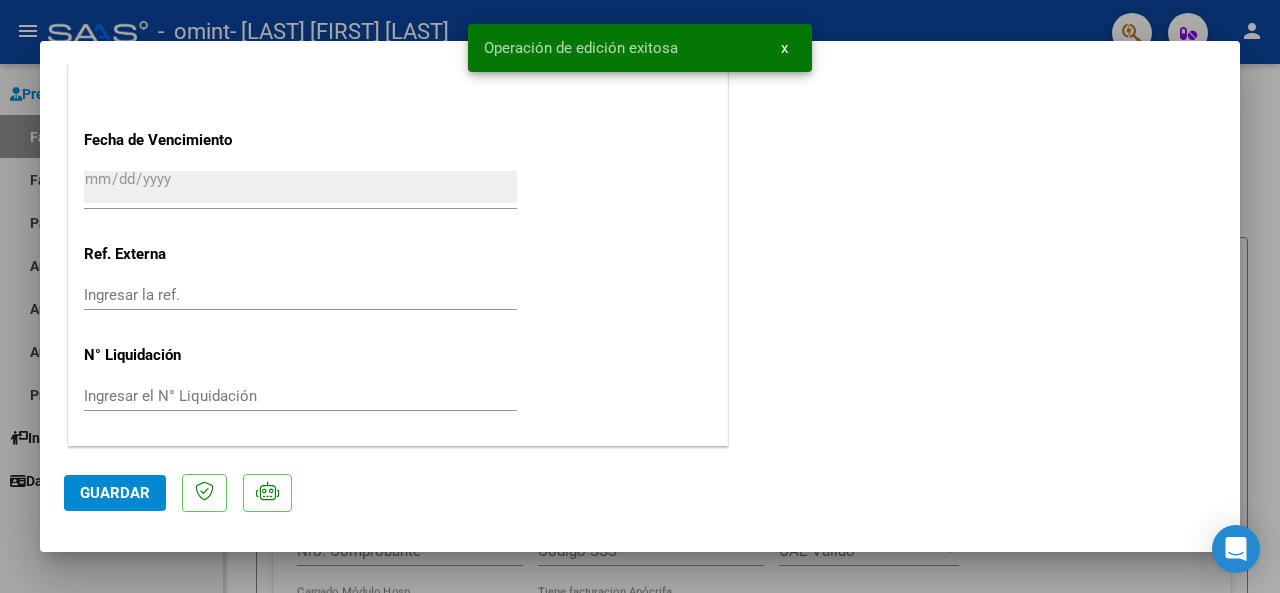 scroll, scrollTop: 0, scrollLeft: 0, axis: both 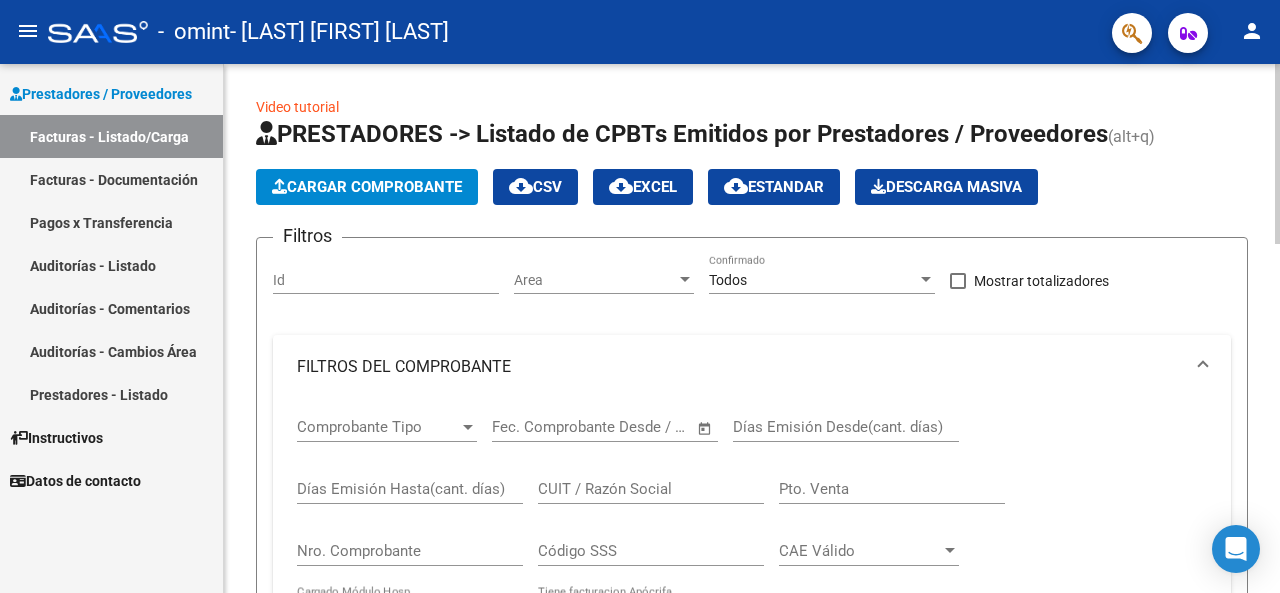 click on "Cargar Comprobante" 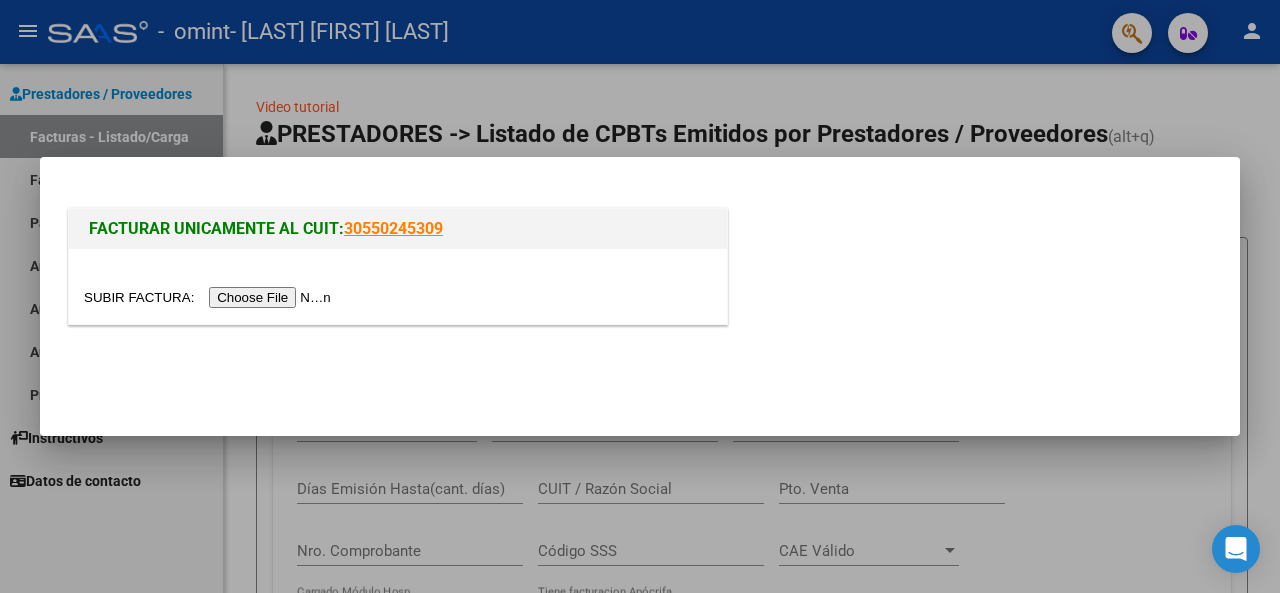 click at bounding box center (210, 297) 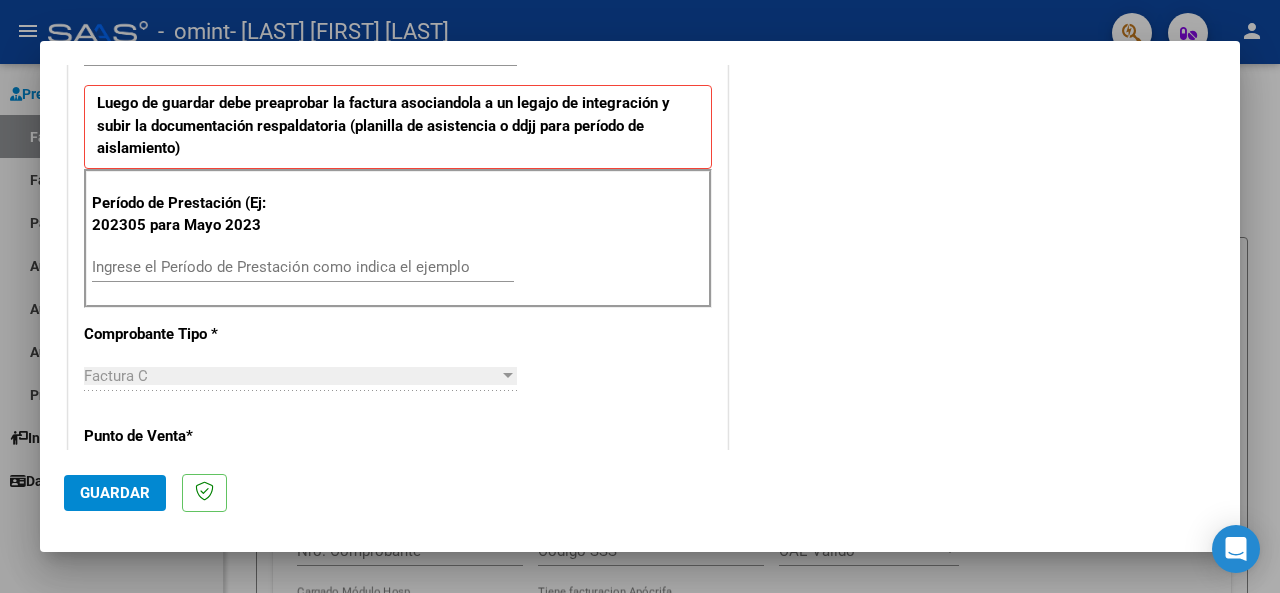 scroll, scrollTop: 600, scrollLeft: 0, axis: vertical 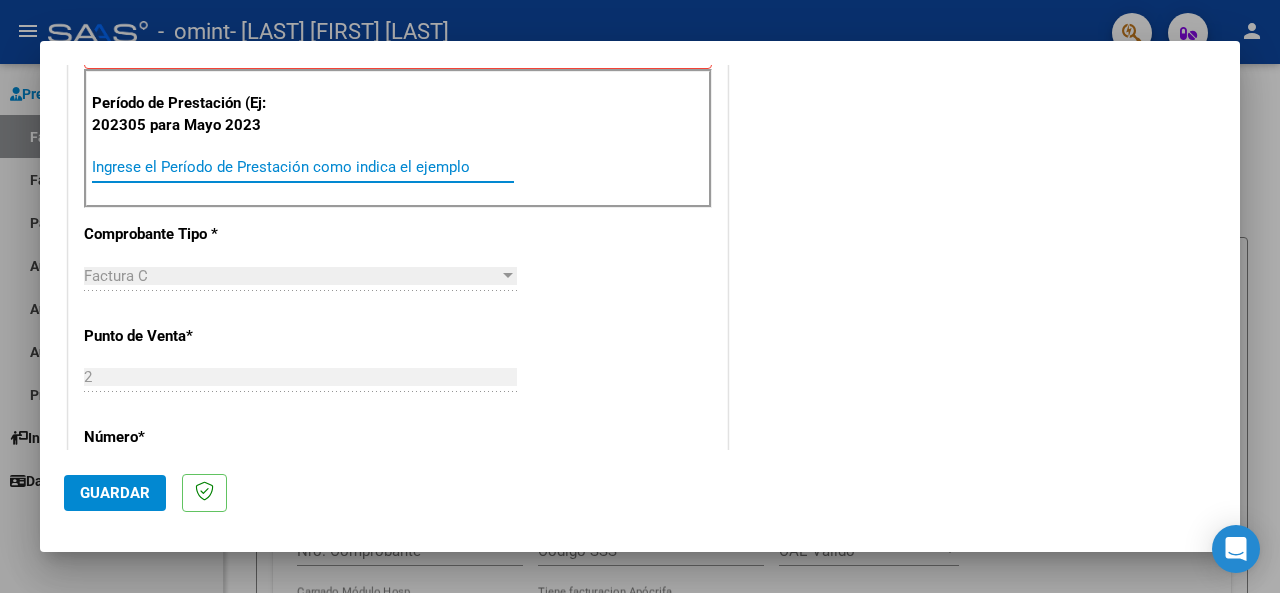 click on "Ingrese el Período de Prestación como indica el ejemplo" at bounding box center [303, 167] 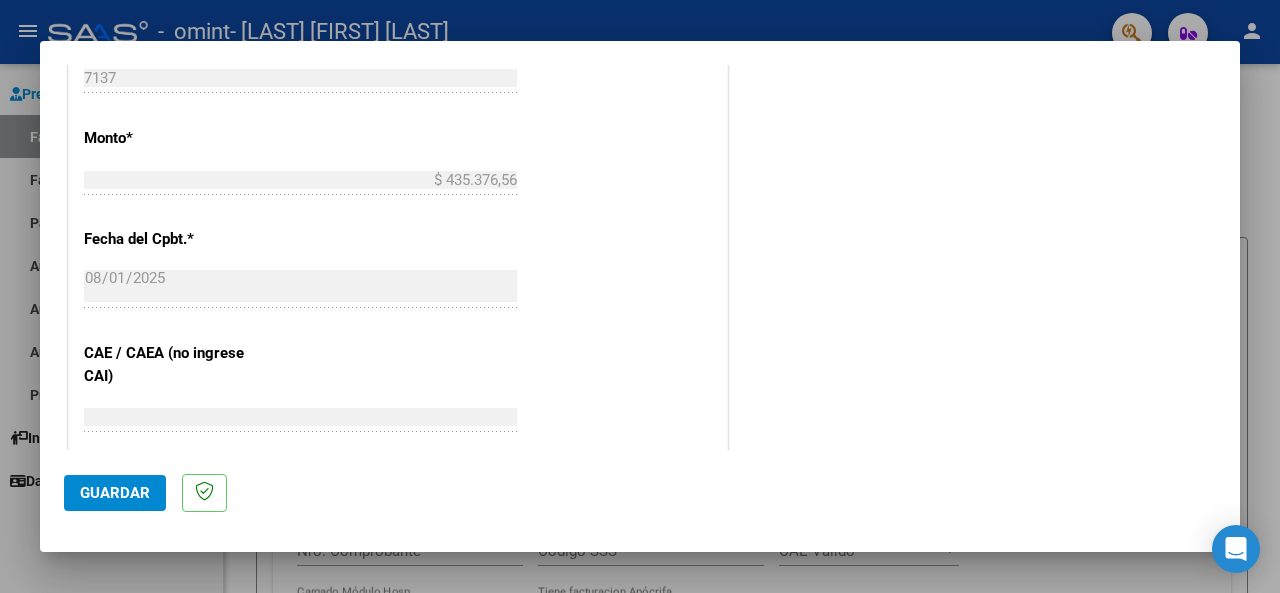 scroll, scrollTop: 1200, scrollLeft: 0, axis: vertical 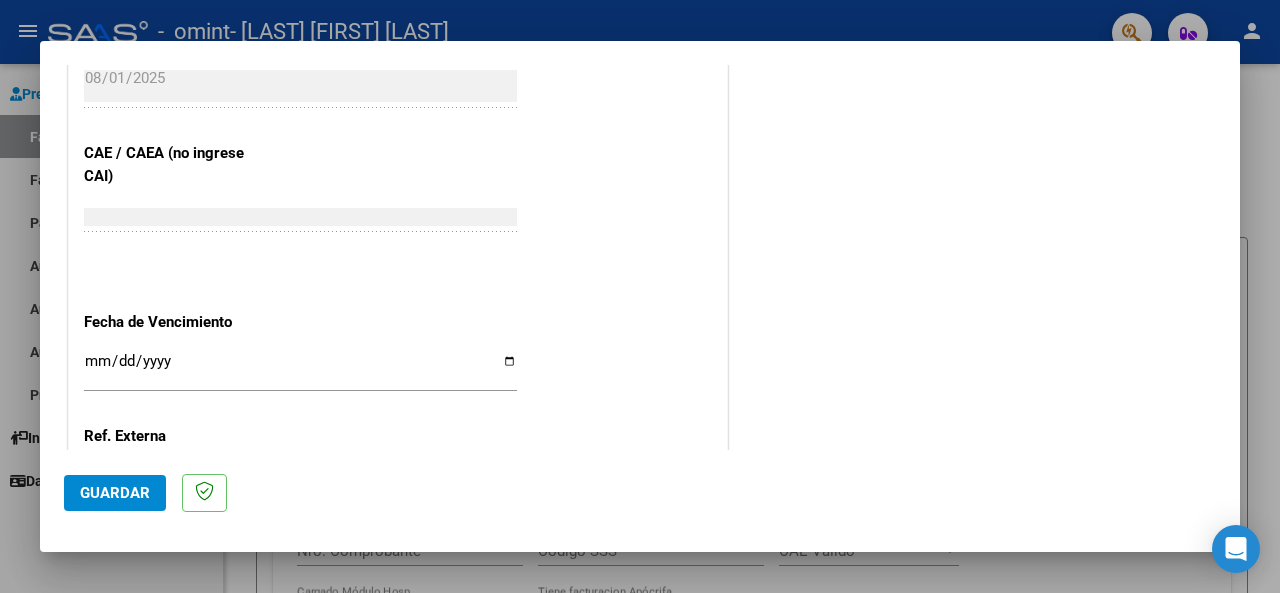 type on "202507" 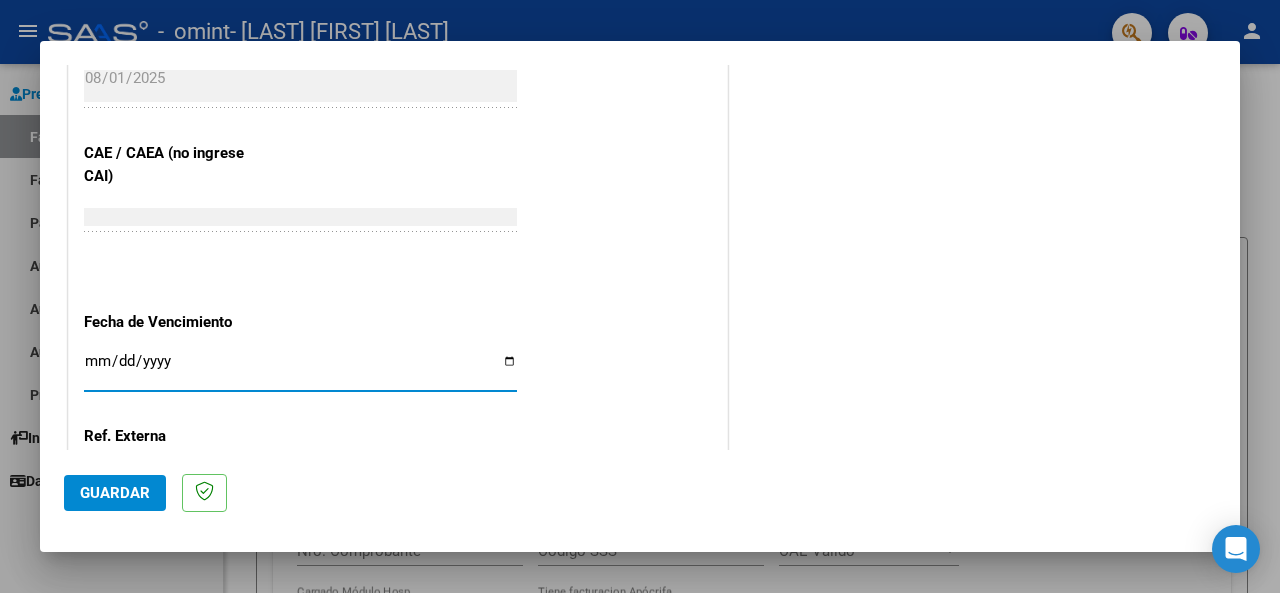 type on "2025-08-11" 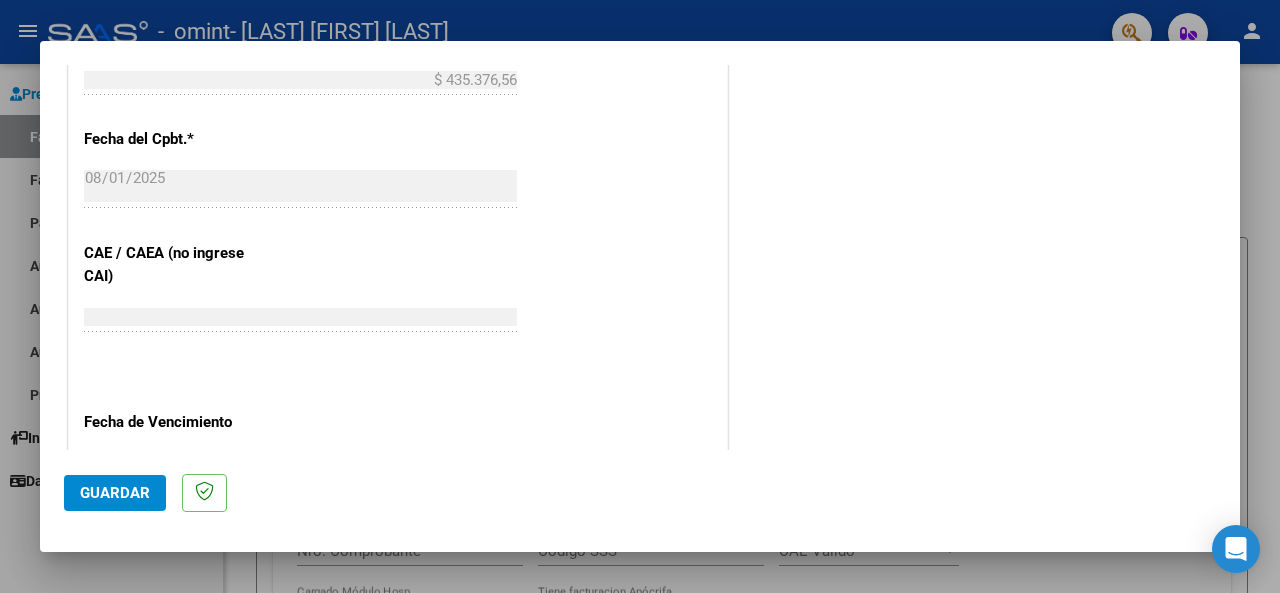 scroll, scrollTop: 1382, scrollLeft: 0, axis: vertical 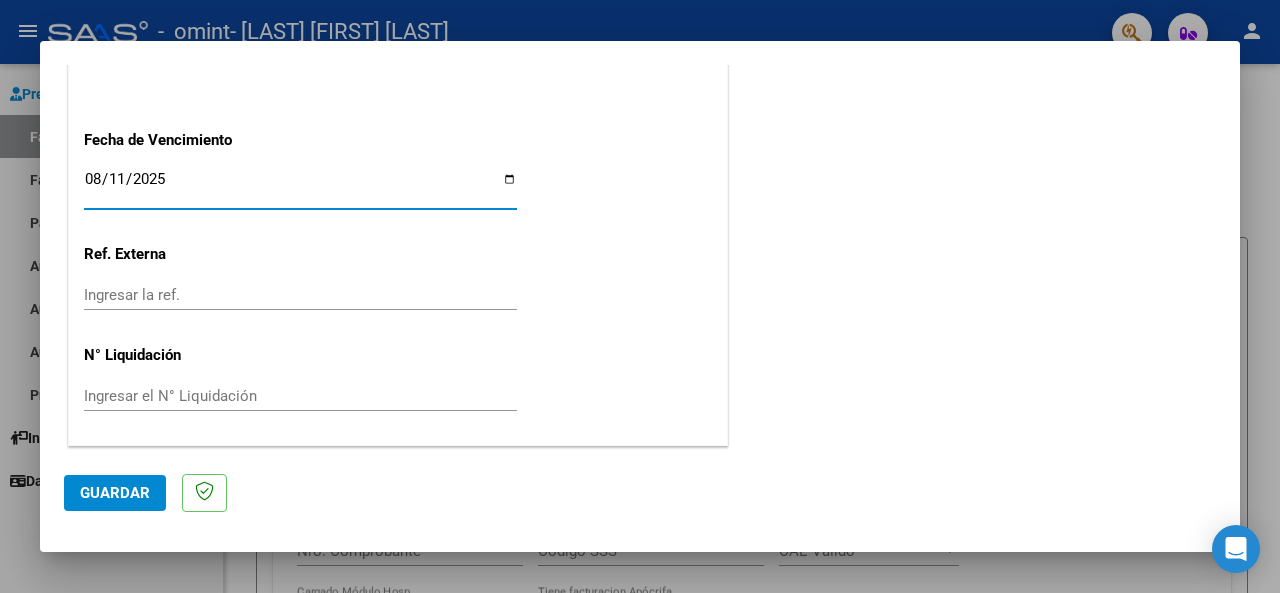 click on "Guardar" 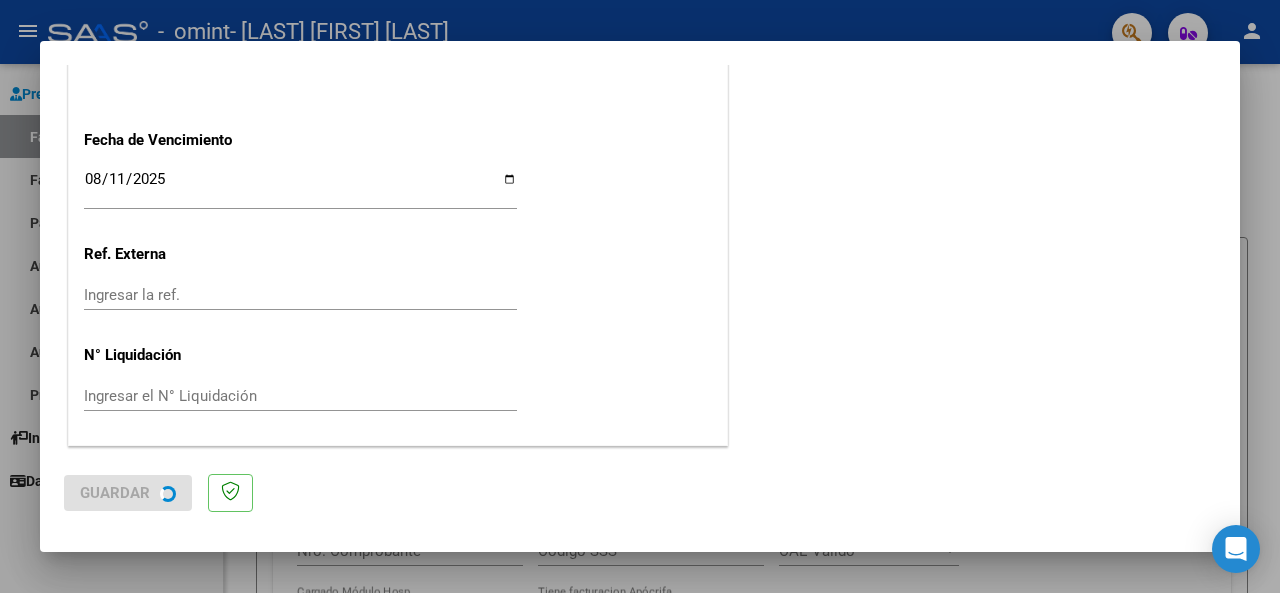 scroll, scrollTop: 0, scrollLeft: 0, axis: both 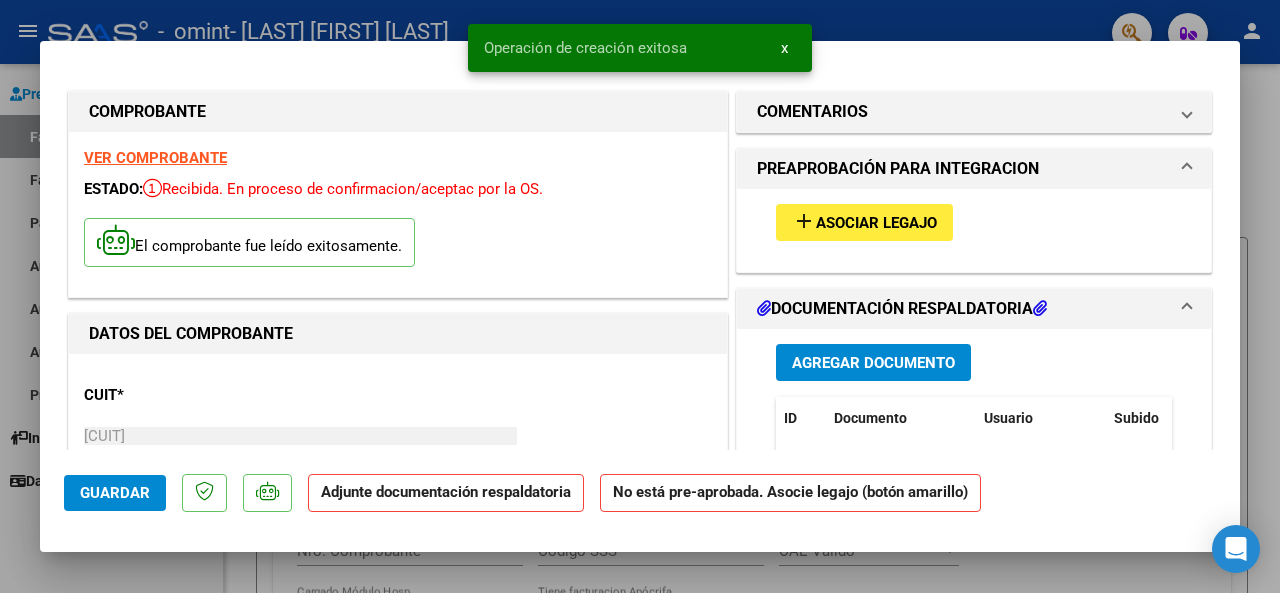 click on "Asociar Legajo" at bounding box center [876, 223] 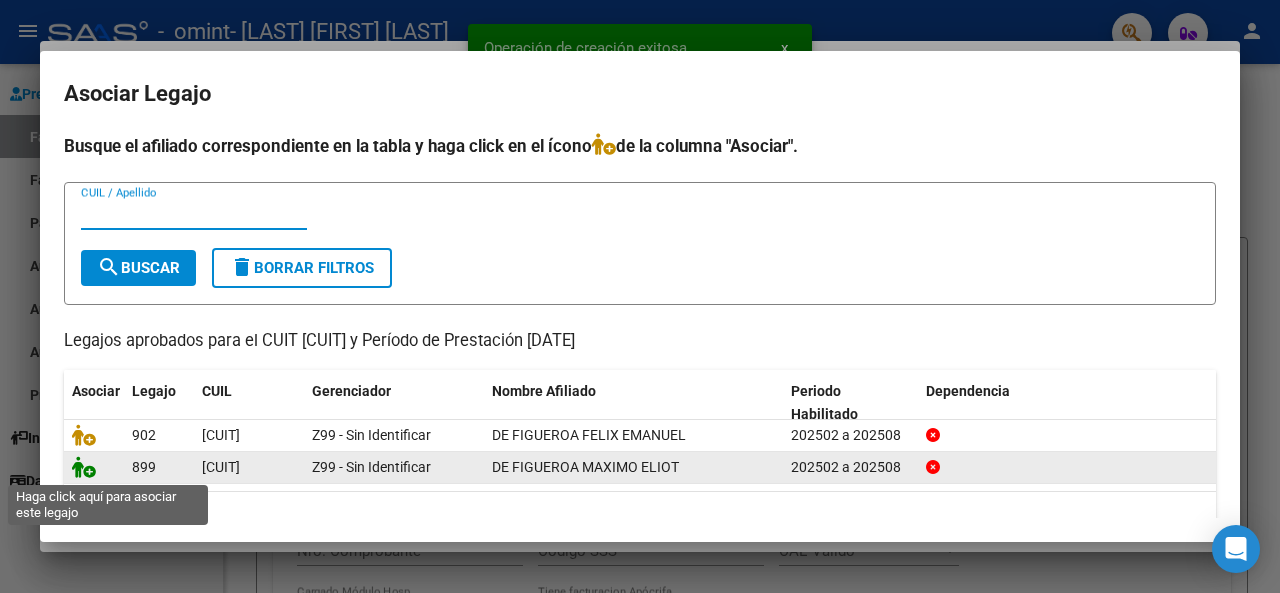 click 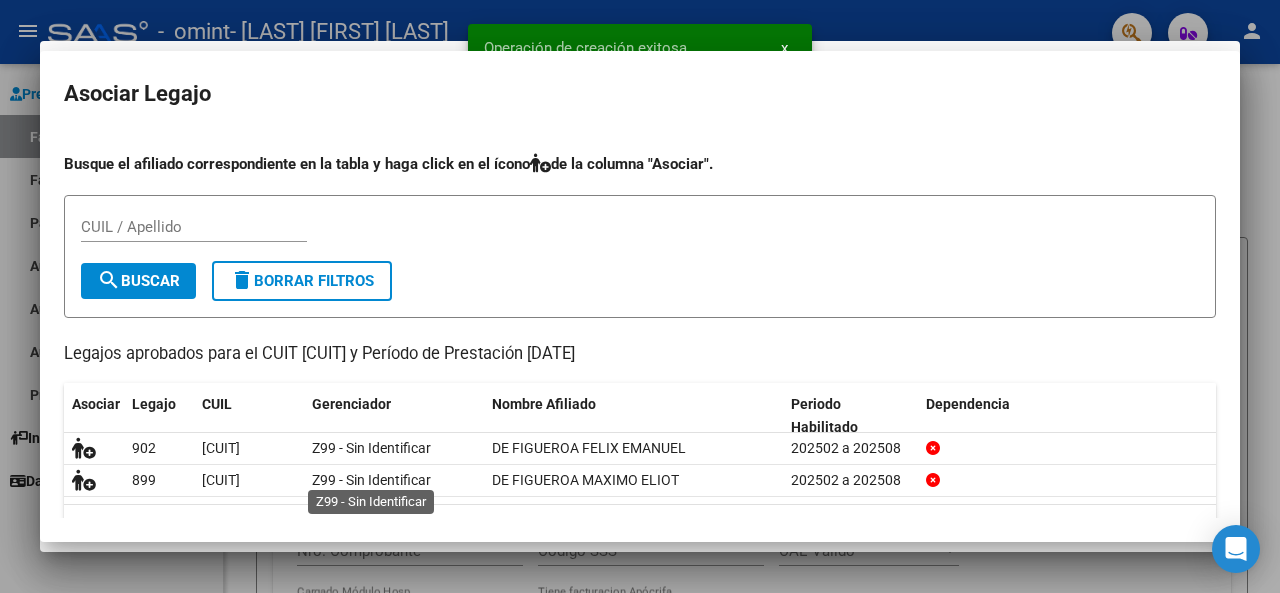 scroll, scrollTop: 0, scrollLeft: 0, axis: both 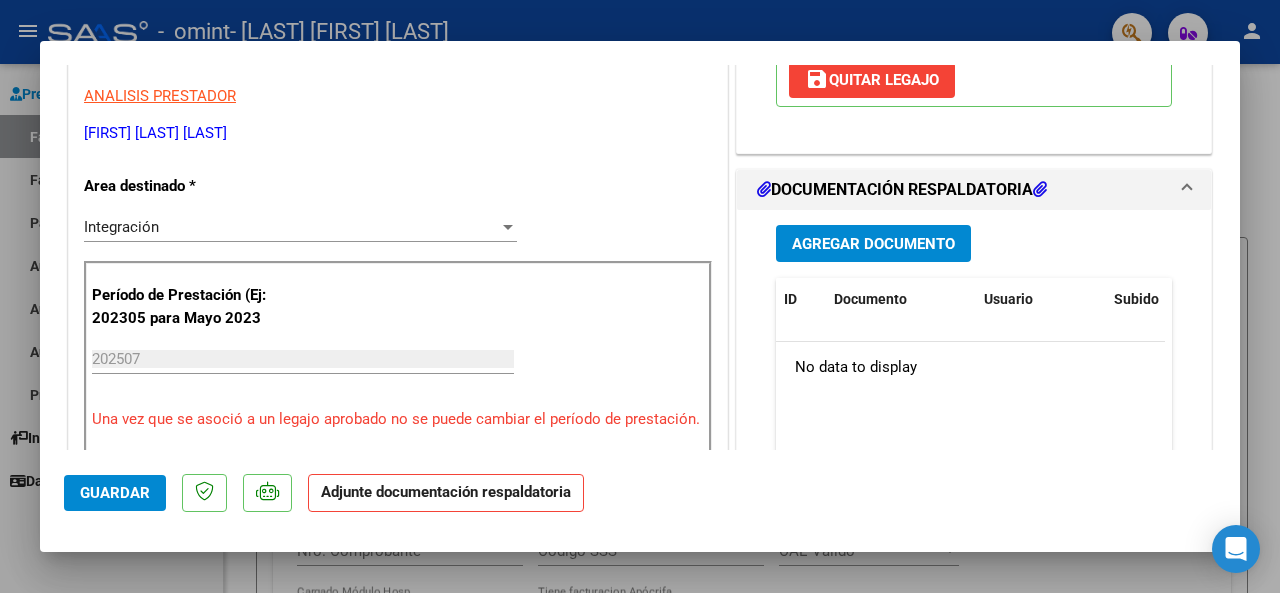 click on "Agregar Documento" at bounding box center (873, 244) 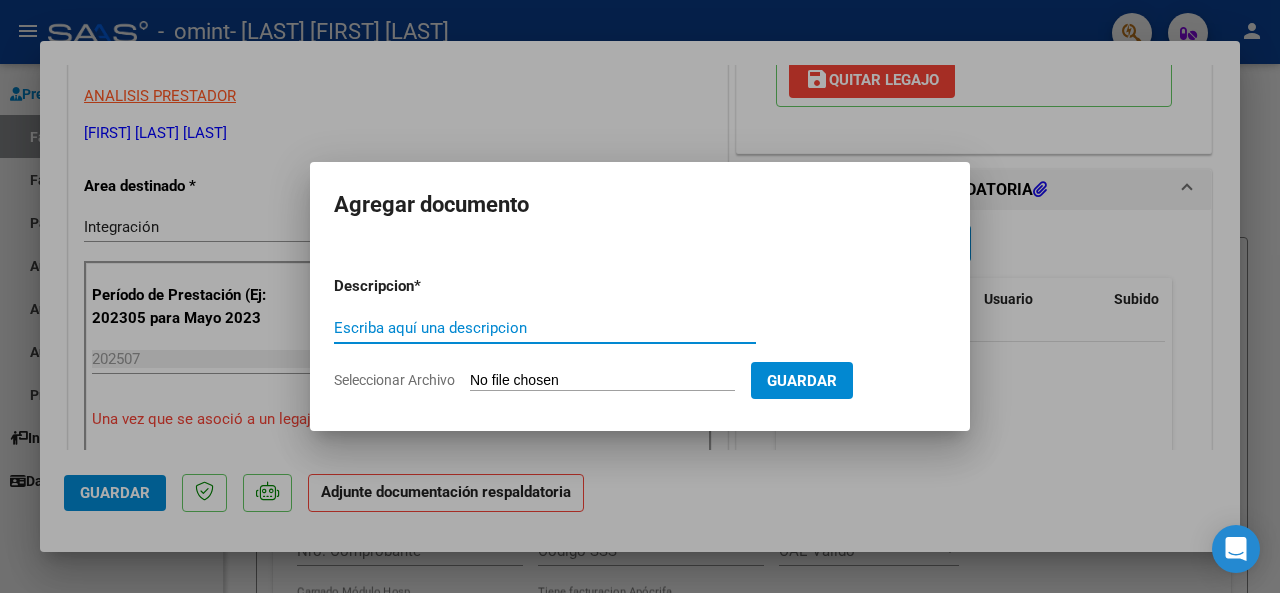 click on "Escriba aquí una descripcion" at bounding box center (545, 328) 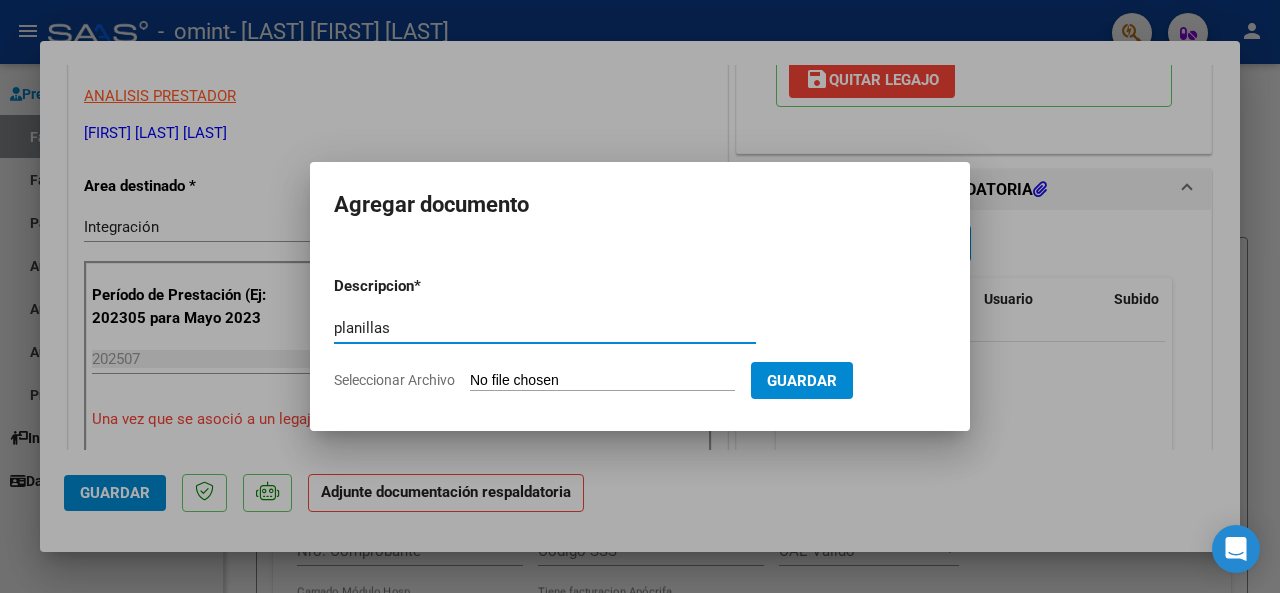 type on "planillas" 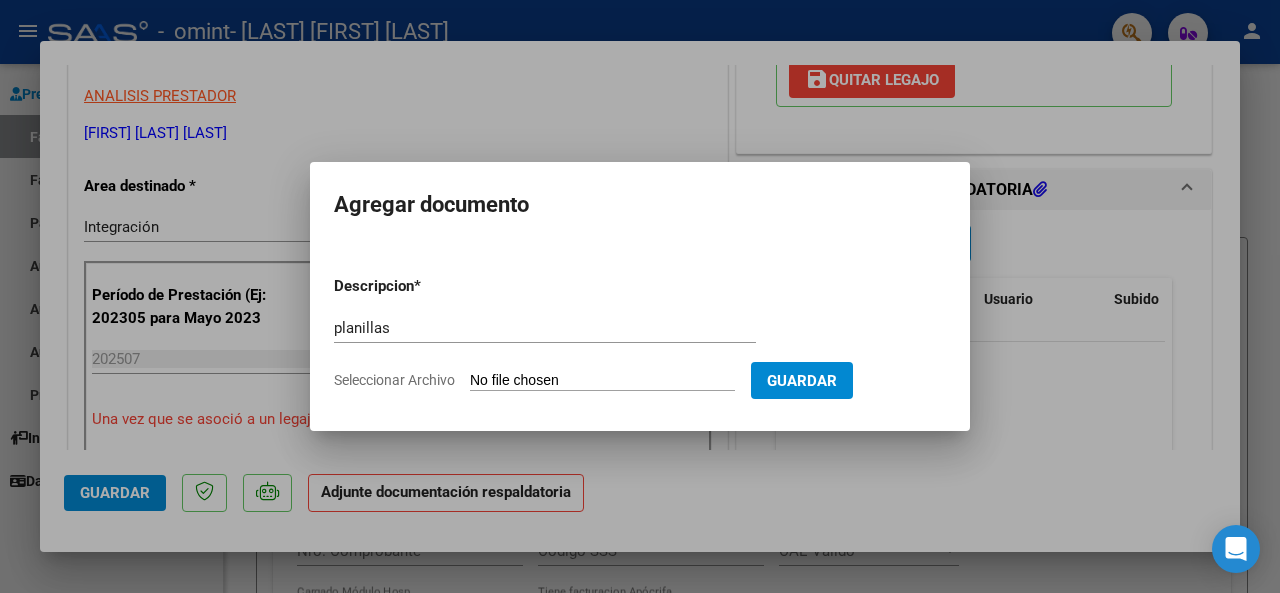 click on "Seleccionar Archivo" at bounding box center (602, 381) 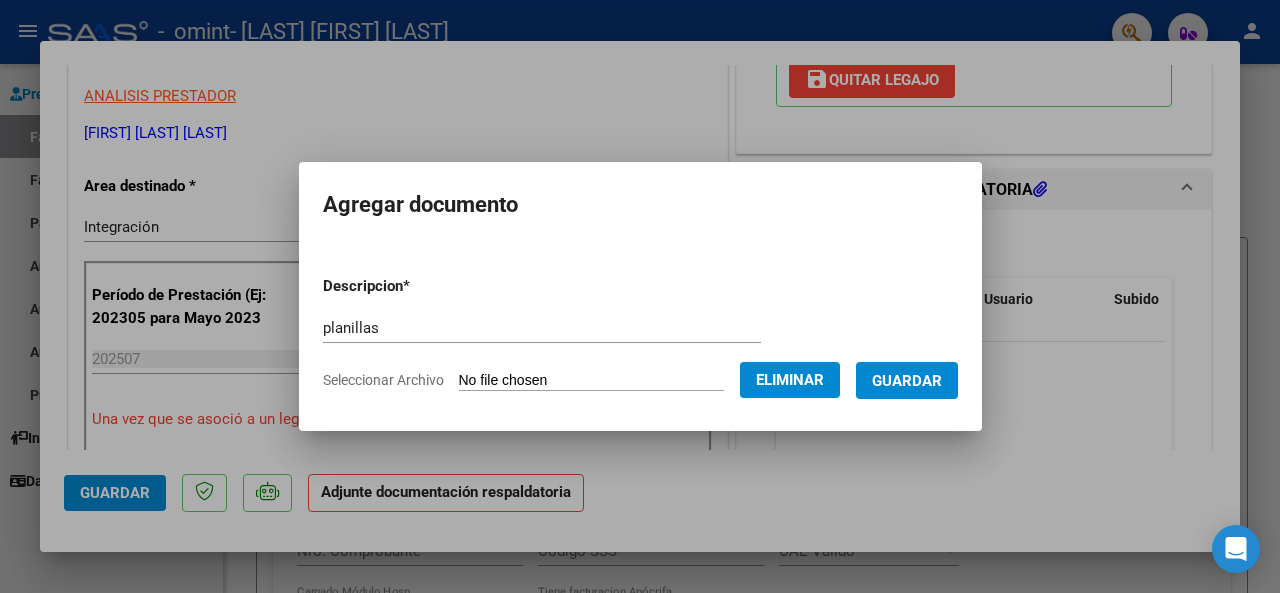 click on "Guardar" at bounding box center [907, 381] 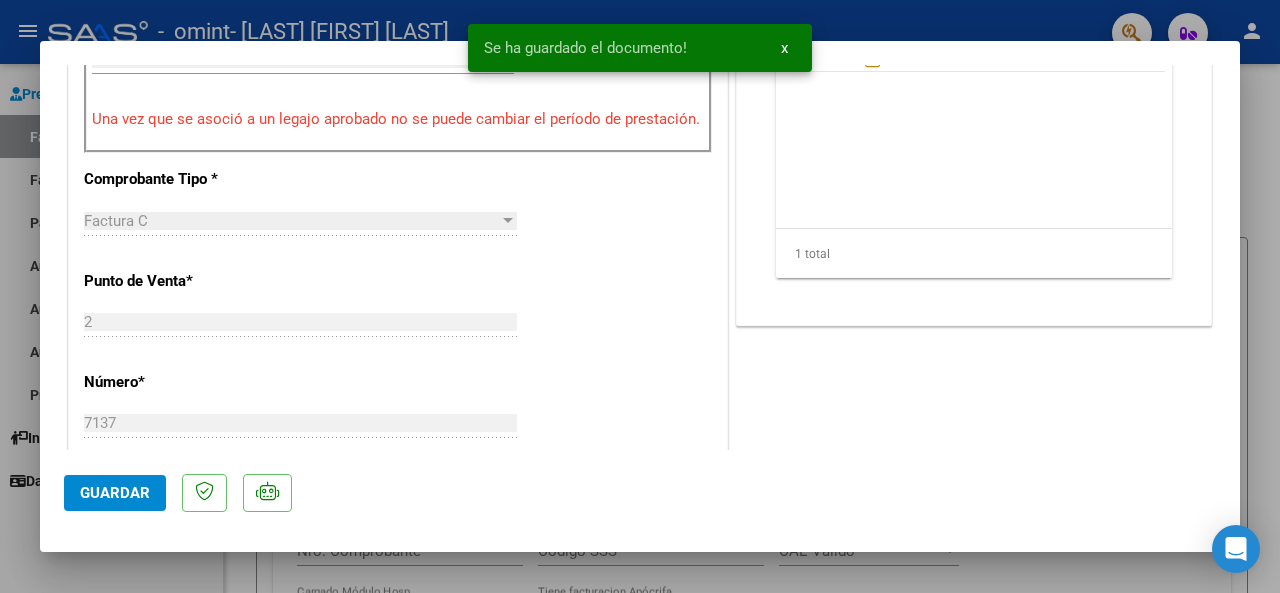 scroll, scrollTop: 800, scrollLeft: 0, axis: vertical 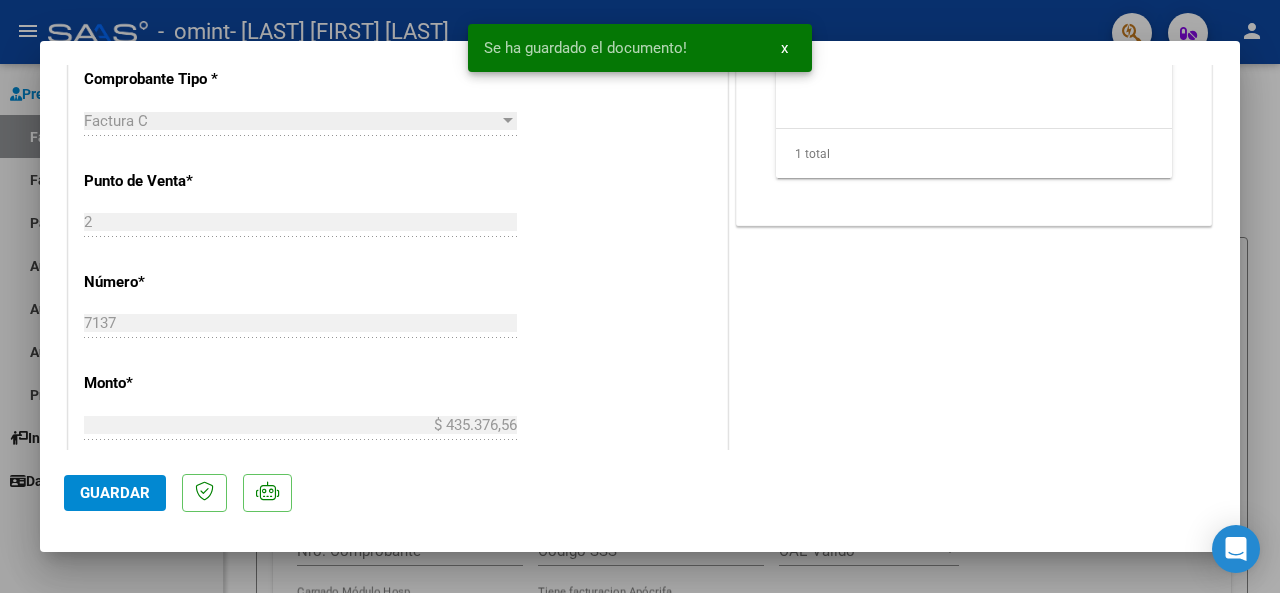 click on "Guardar" 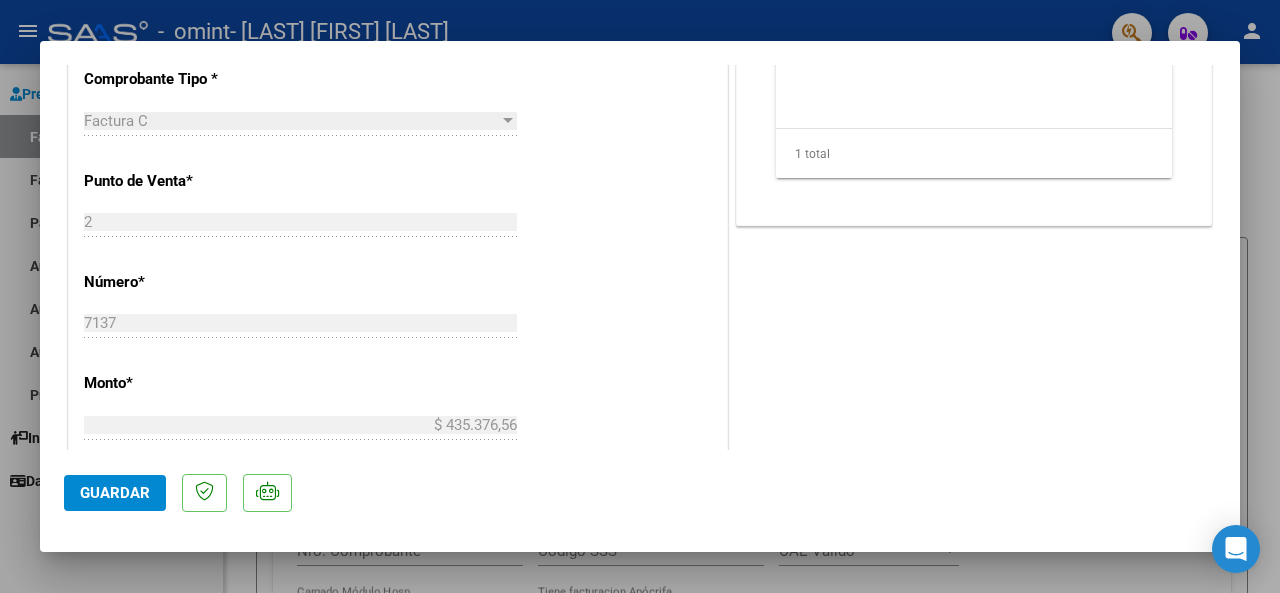 click at bounding box center (640, 296) 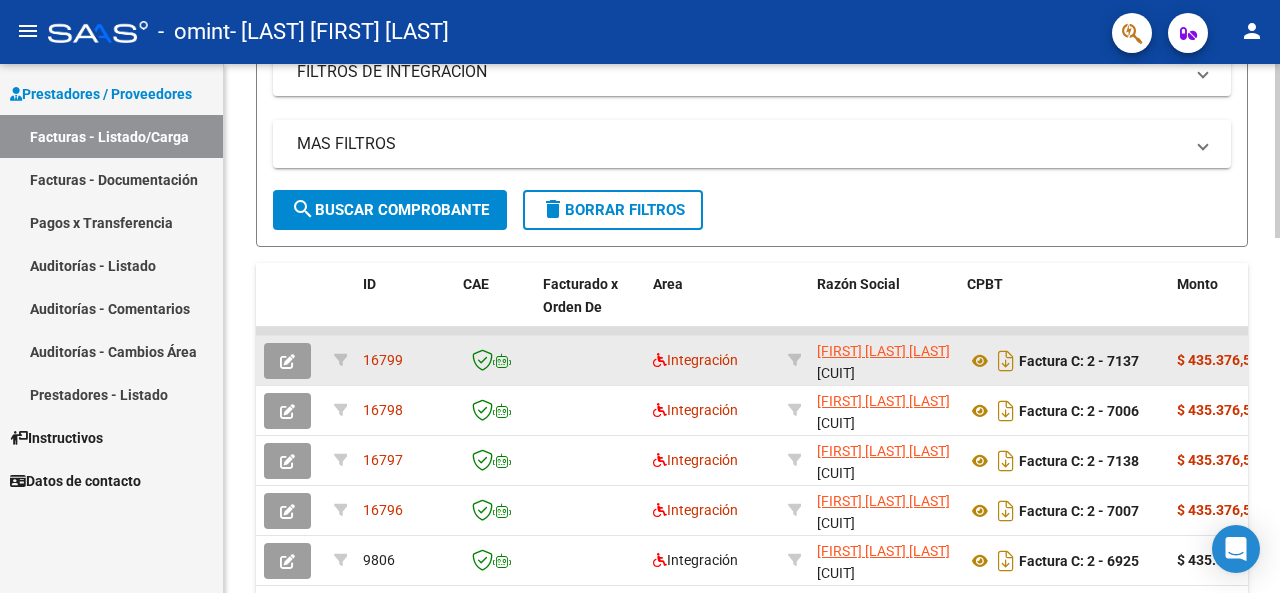 scroll, scrollTop: 800, scrollLeft: 0, axis: vertical 